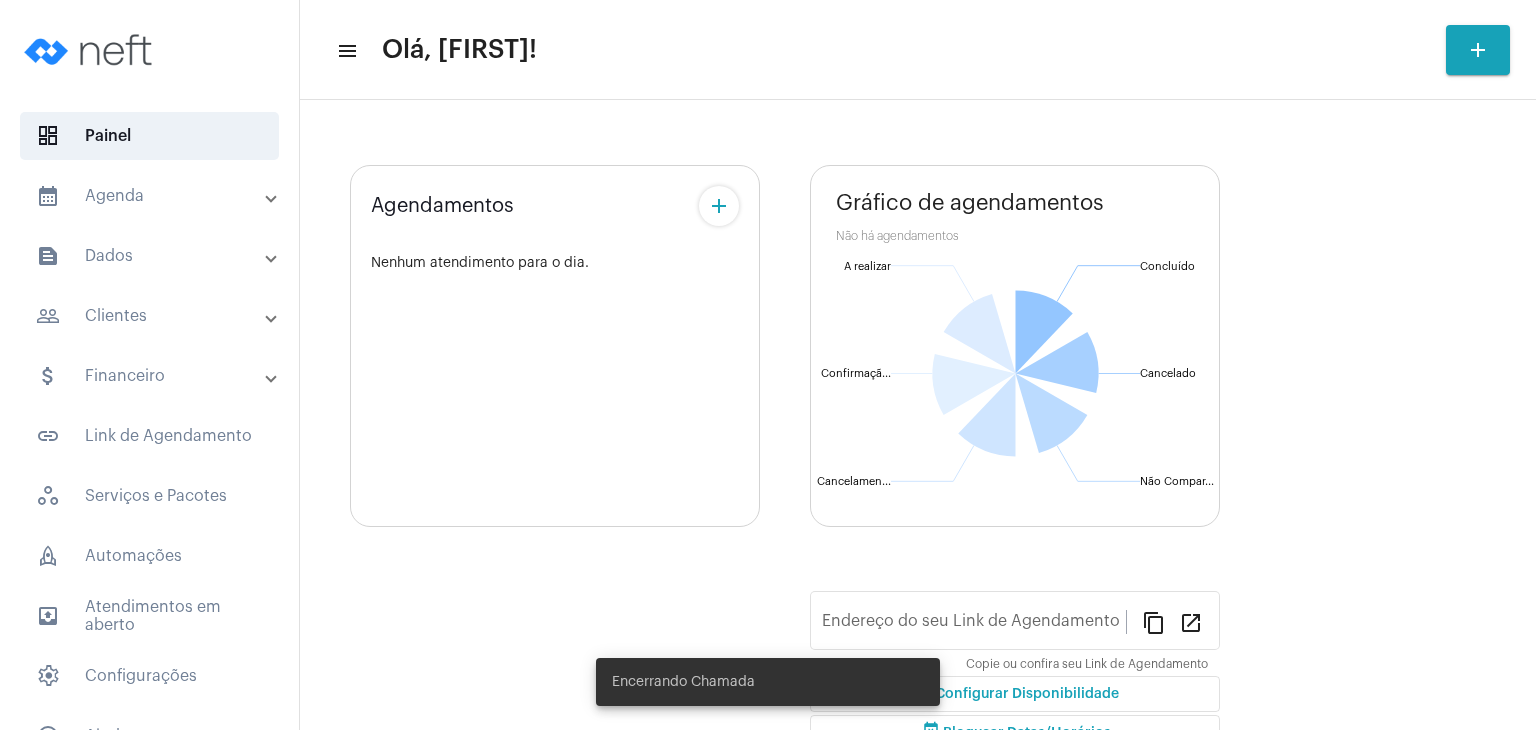 scroll, scrollTop: 0, scrollLeft: 0, axis: both 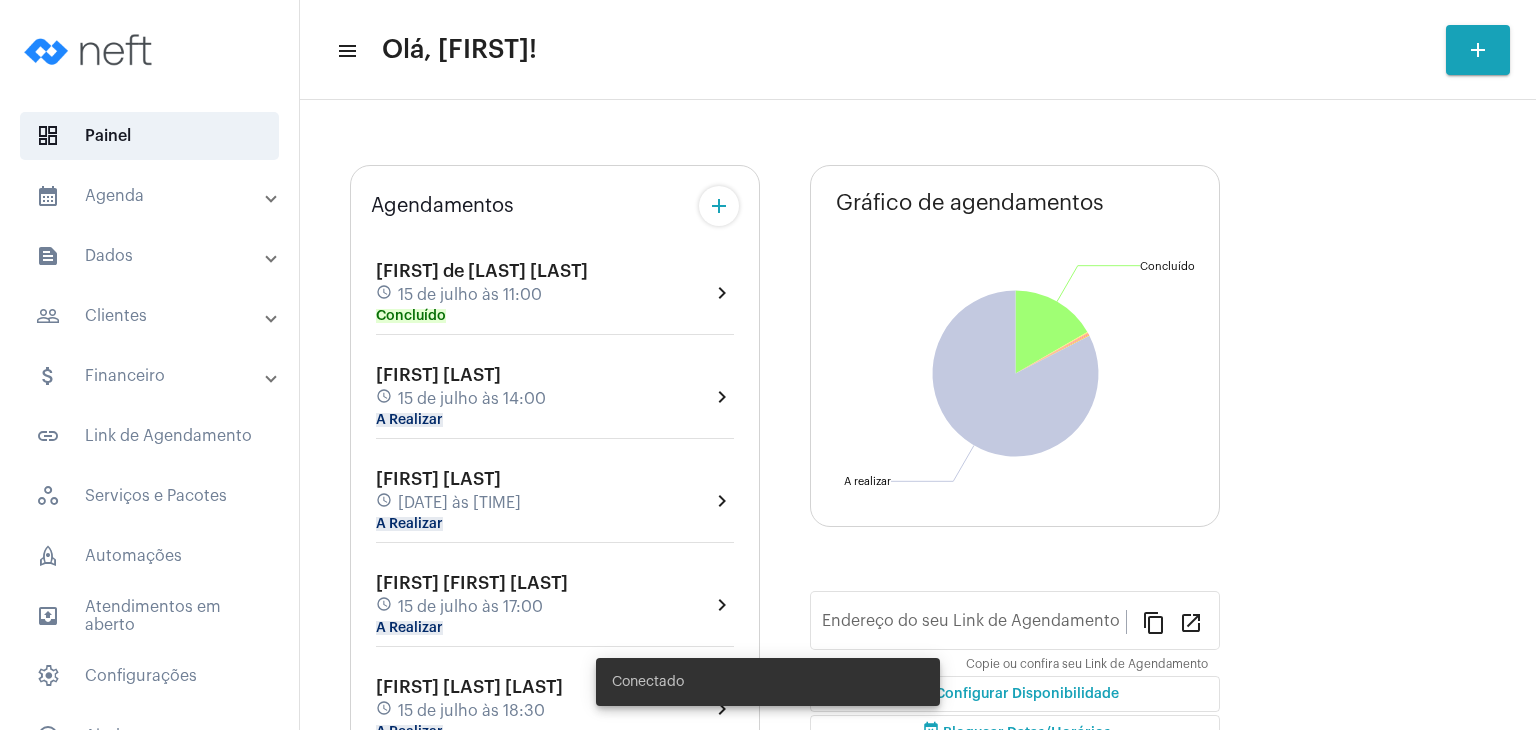 type on "[URL]" 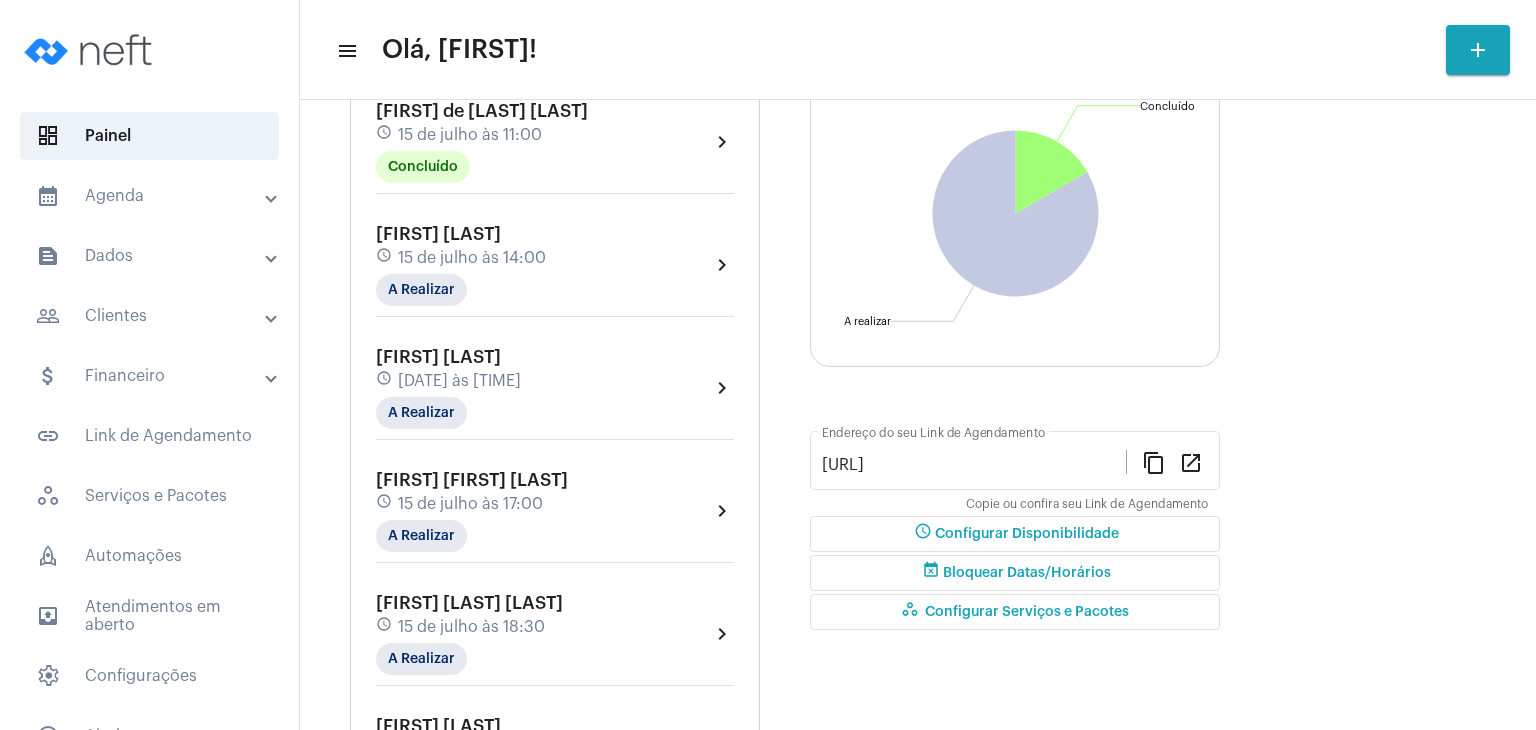 scroll, scrollTop: 0, scrollLeft: 0, axis: both 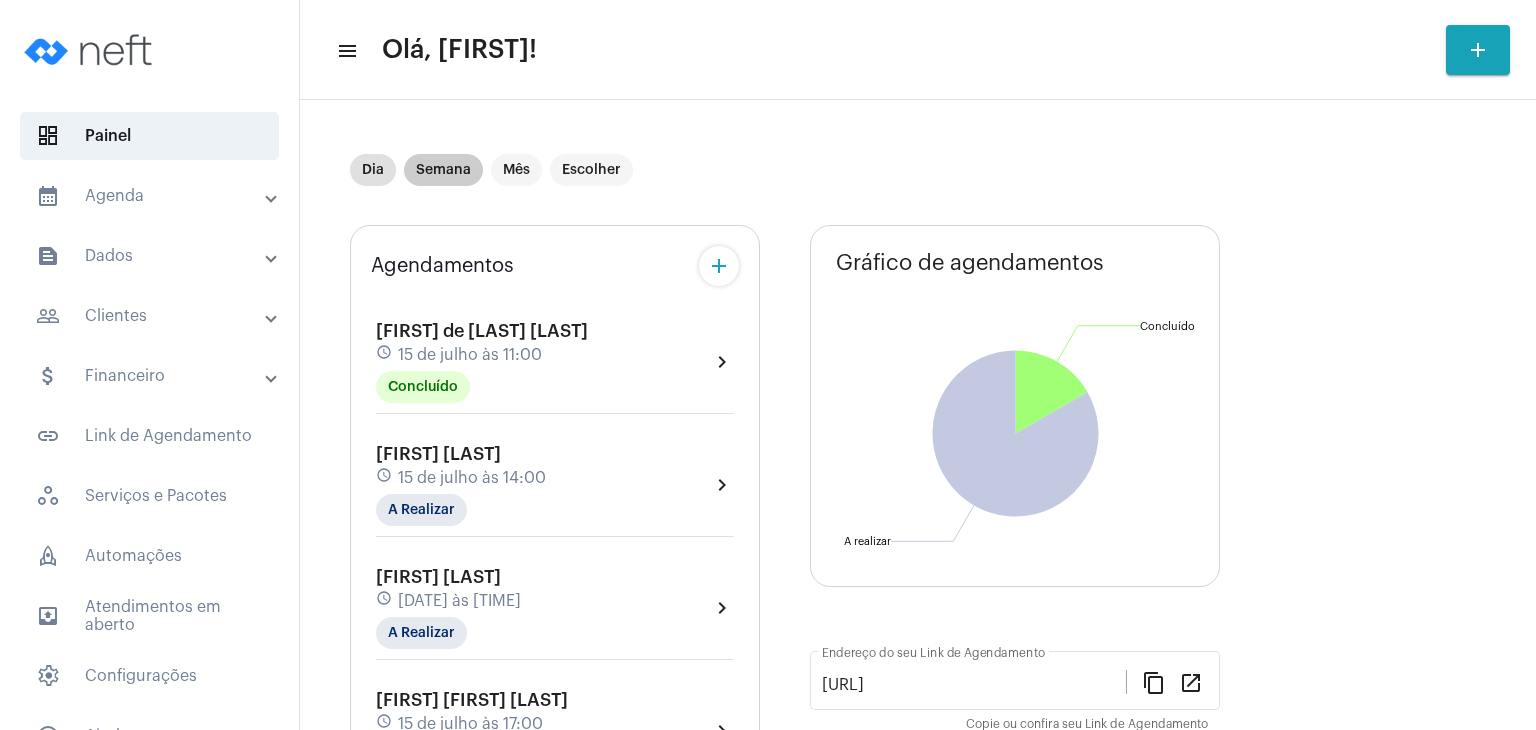 click on "Semana" at bounding box center [443, 170] 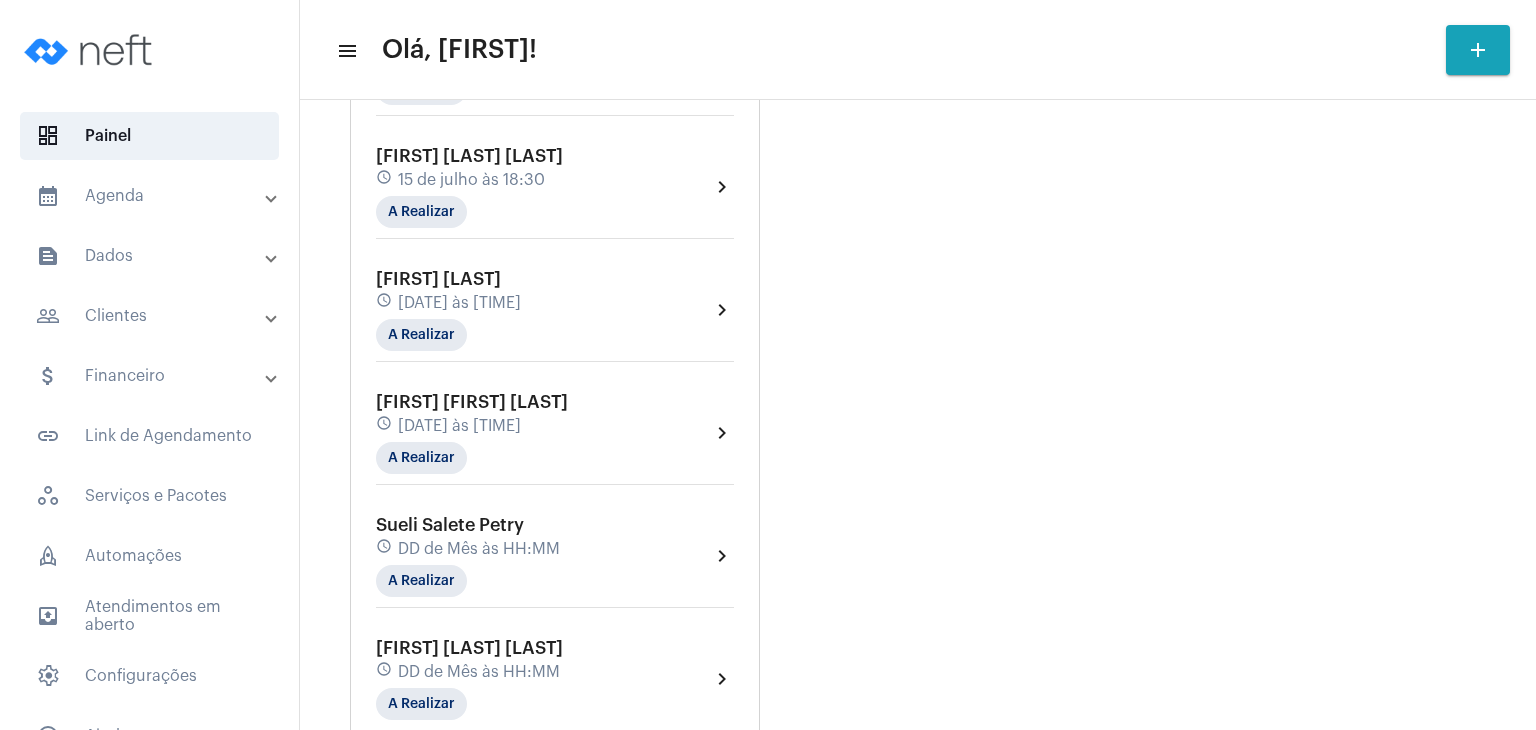 scroll, scrollTop: 1100, scrollLeft: 0, axis: vertical 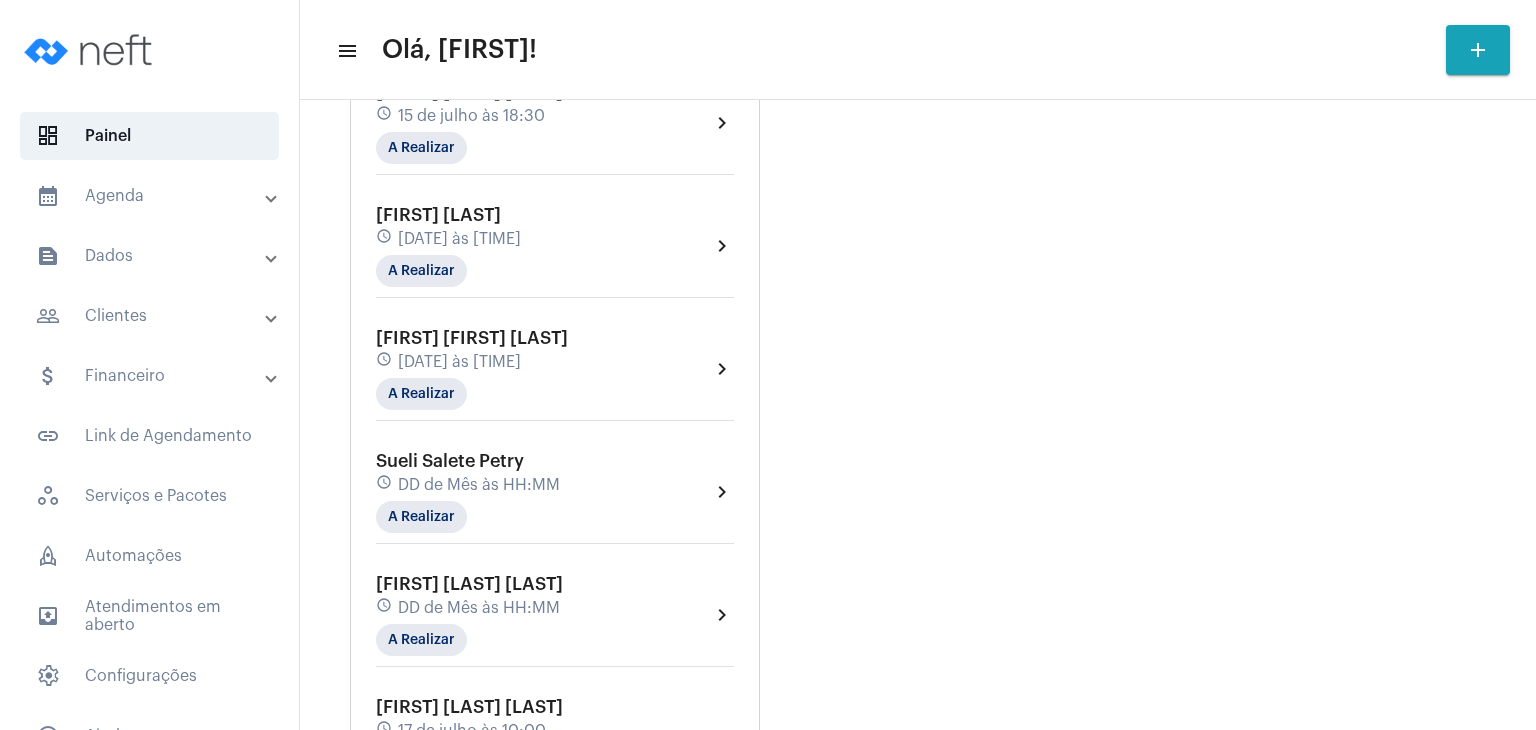 click on "[DATE] às [TIME]" 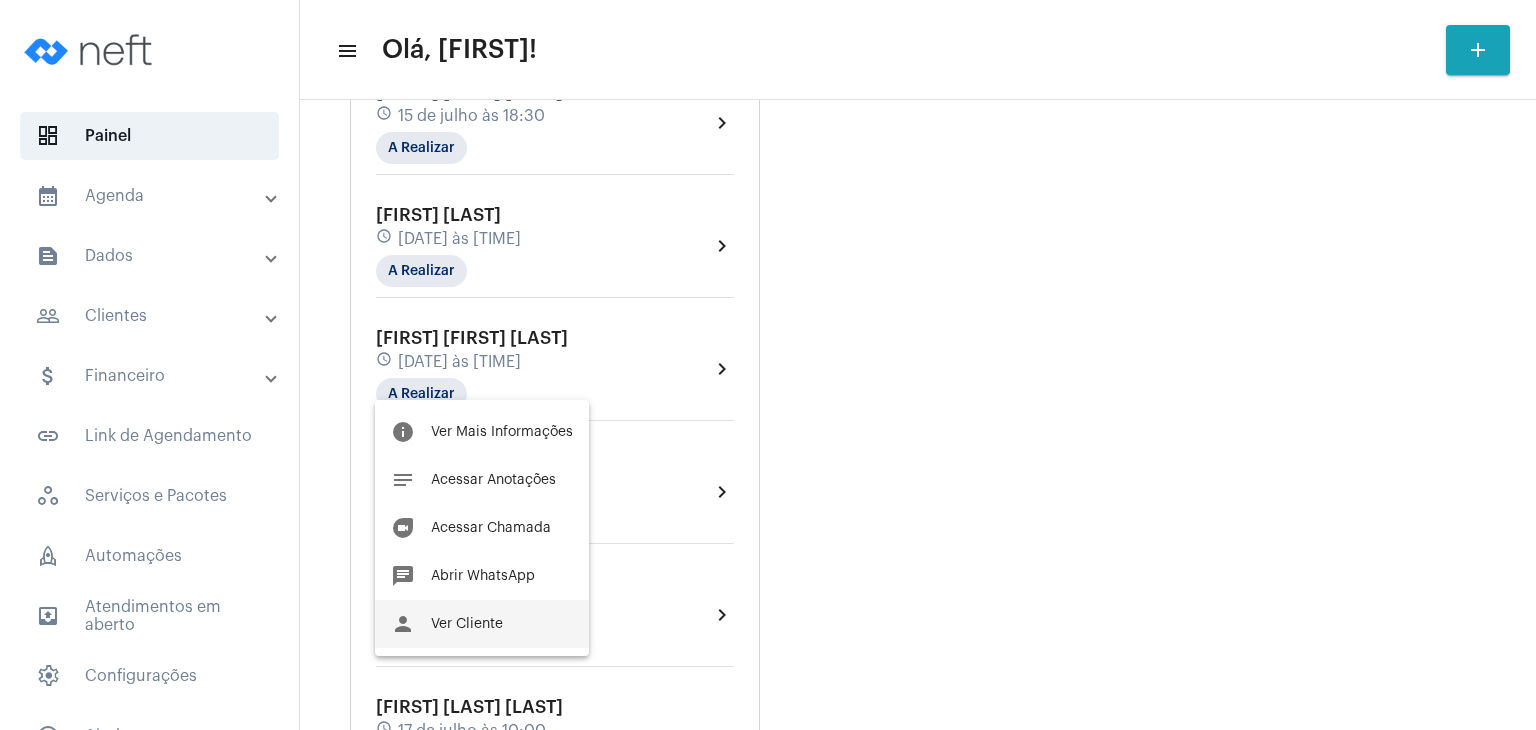 click on "person Ver Cliente" at bounding box center (482, 624) 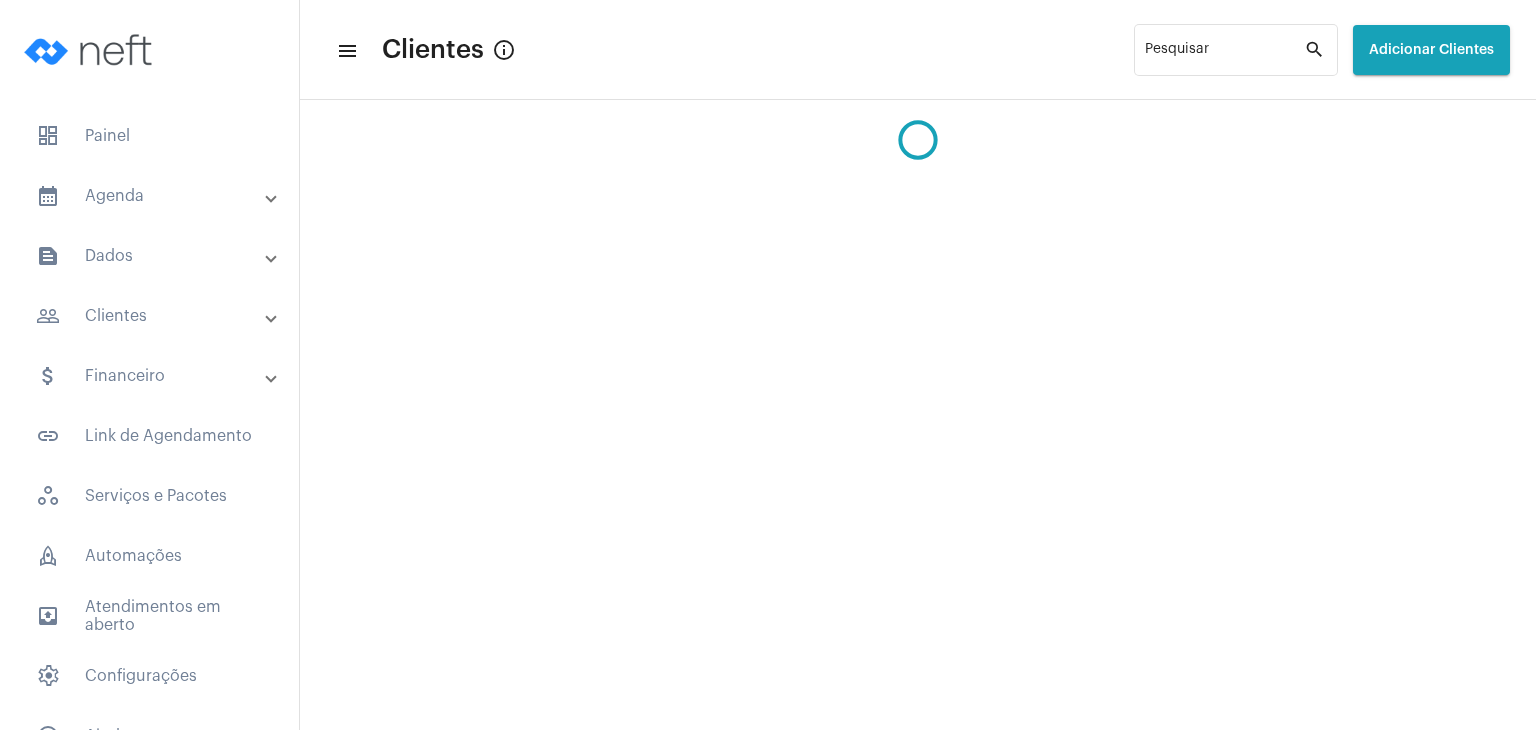 scroll, scrollTop: 0, scrollLeft: 0, axis: both 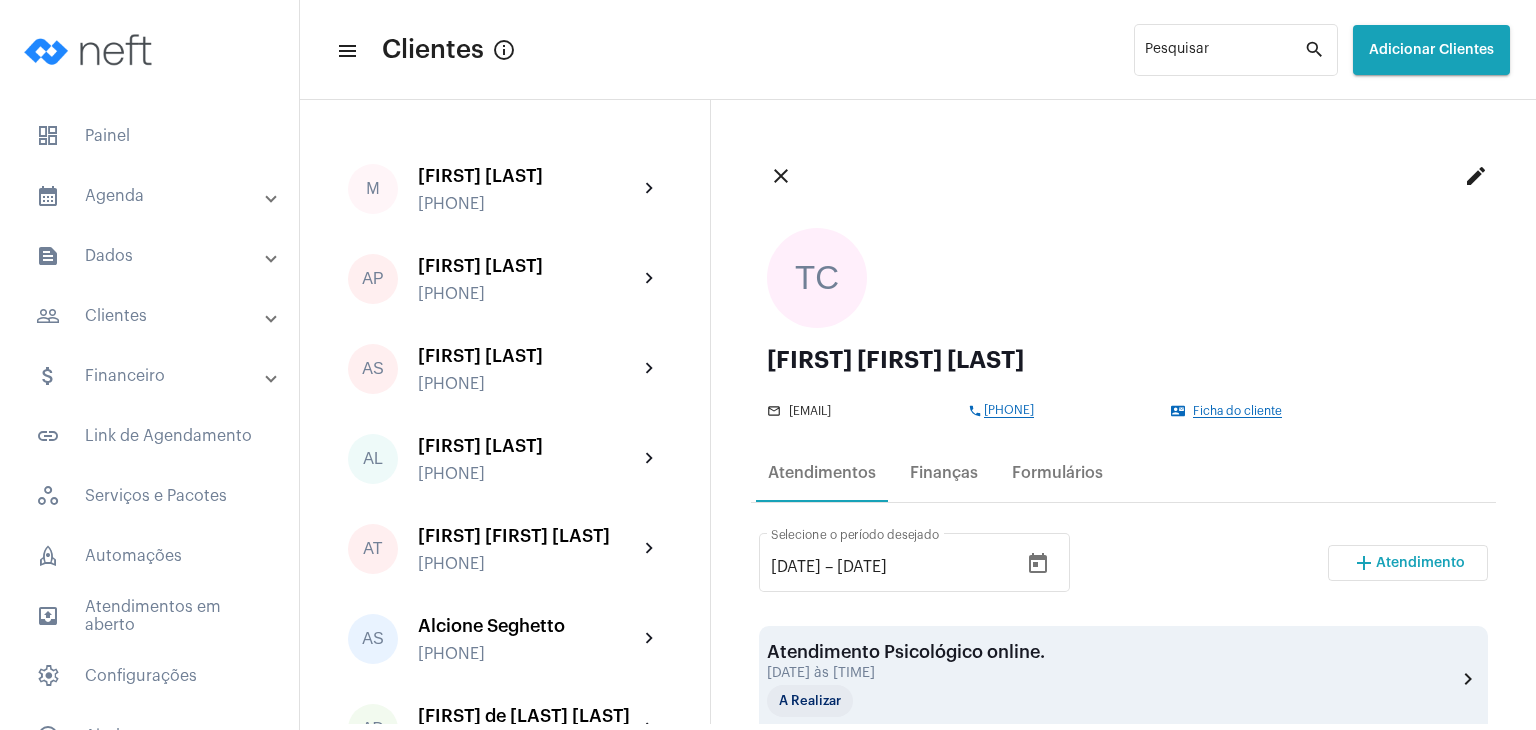 click on "A Realizar" at bounding box center (810, 701) 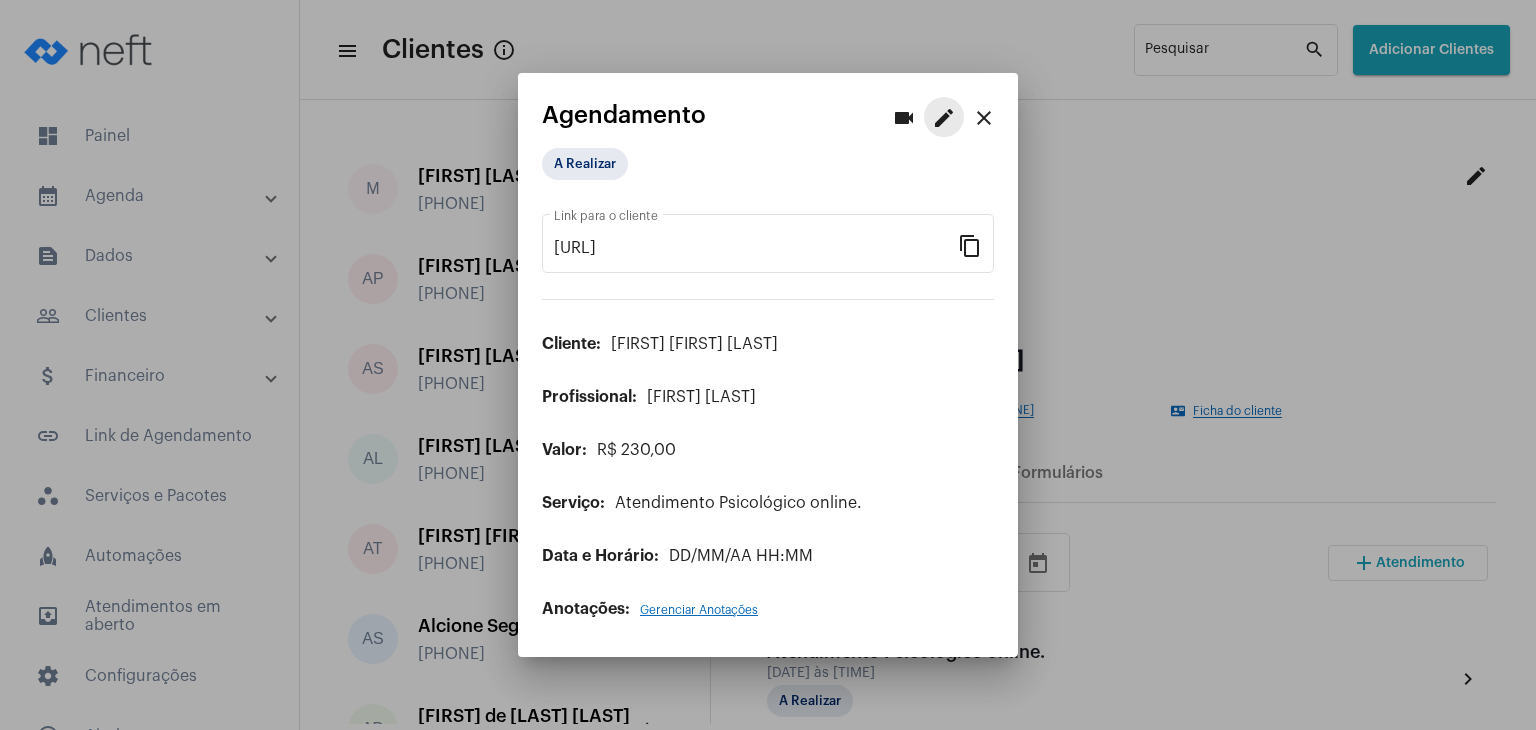 click on "edit" at bounding box center [944, 118] 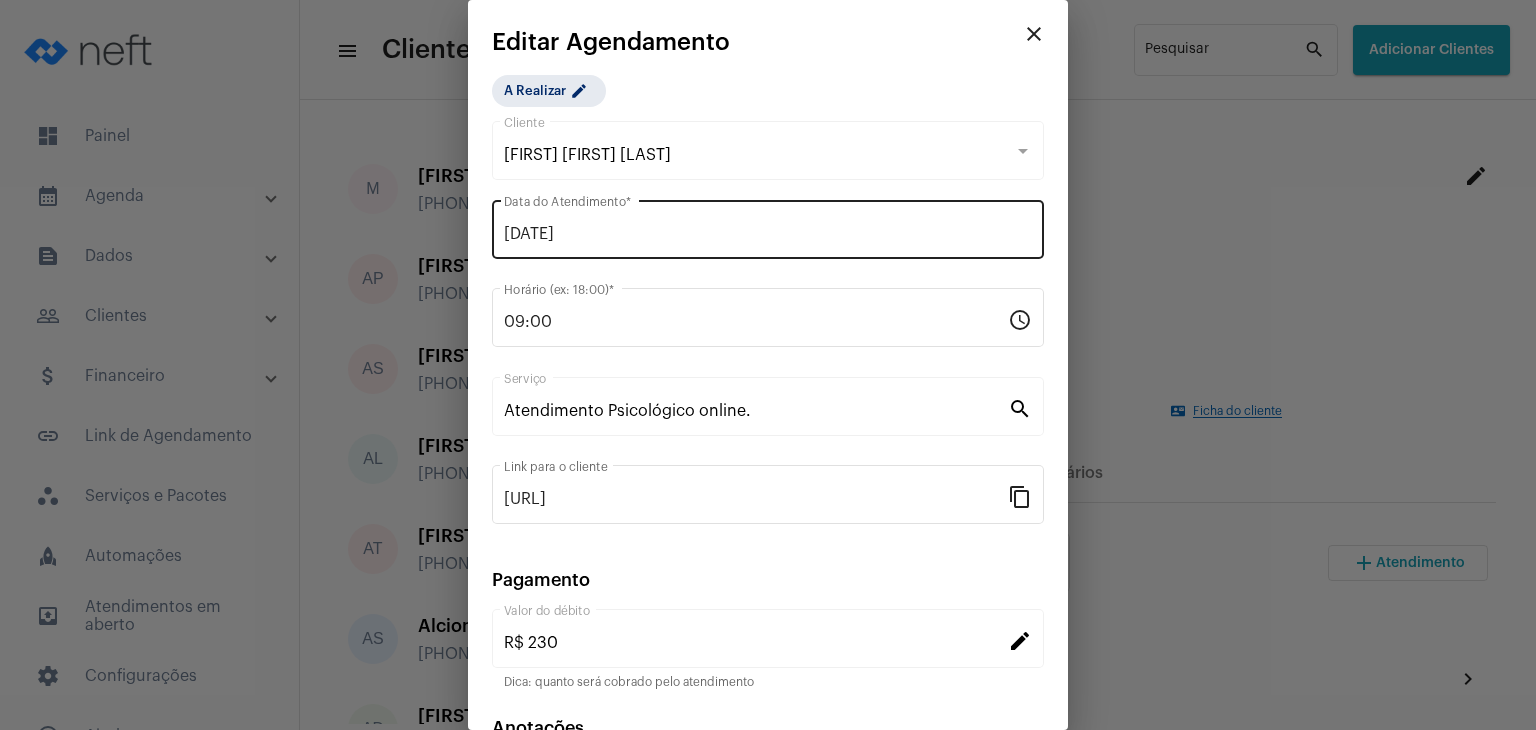 click on "[DATE]" at bounding box center [768, 234] 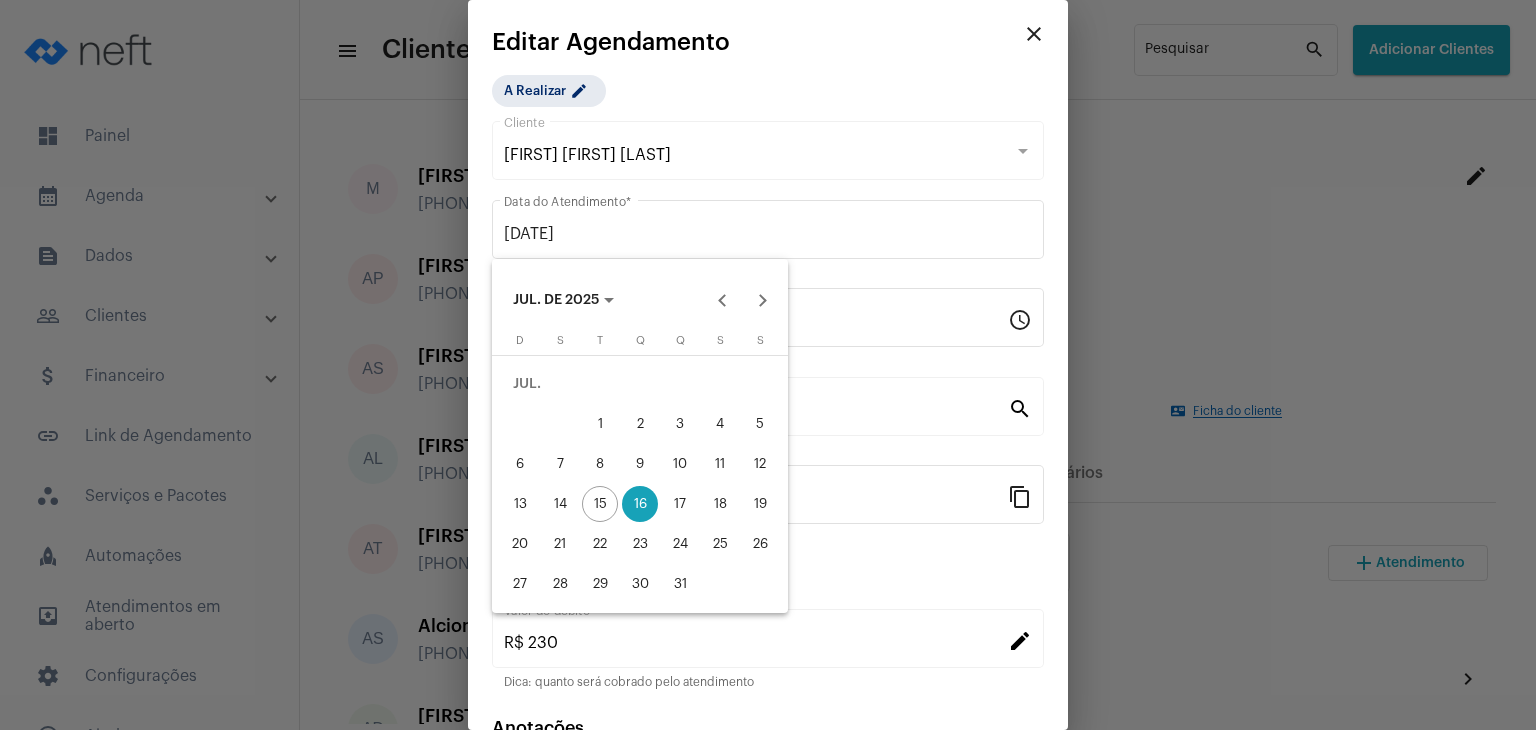 click on "18" at bounding box center [720, 504] 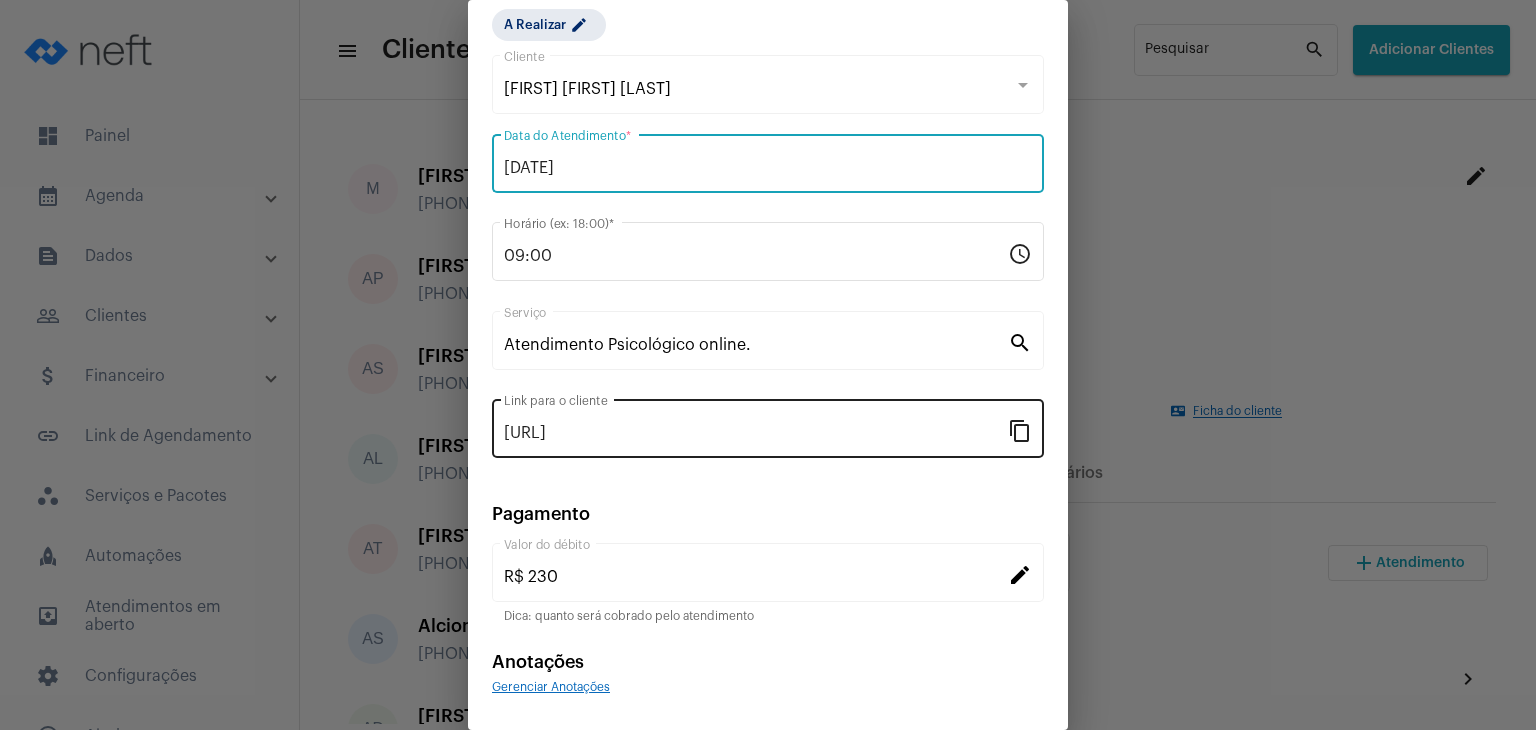 scroll, scrollTop: 128, scrollLeft: 0, axis: vertical 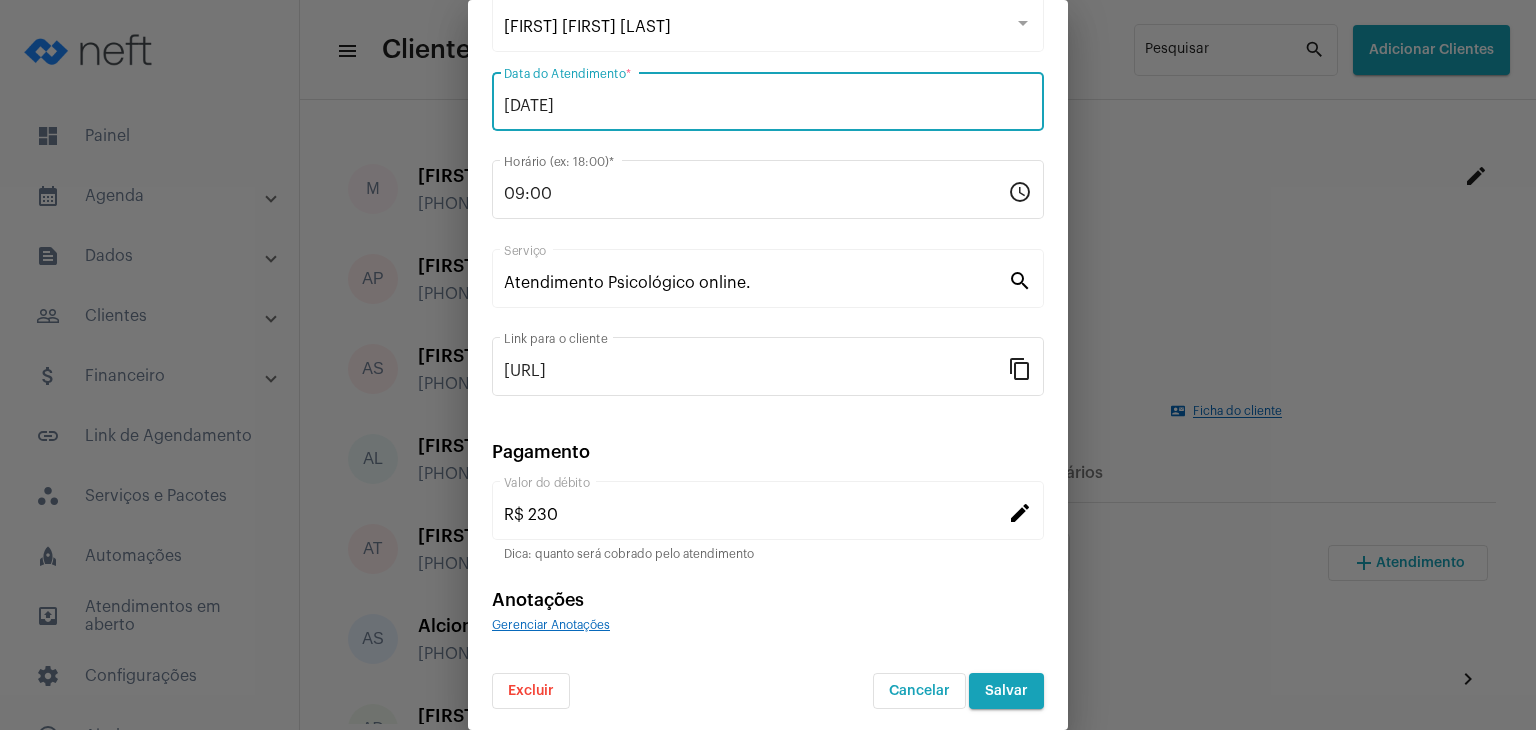 click on "Salvar" at bounding box center (1006, 691) 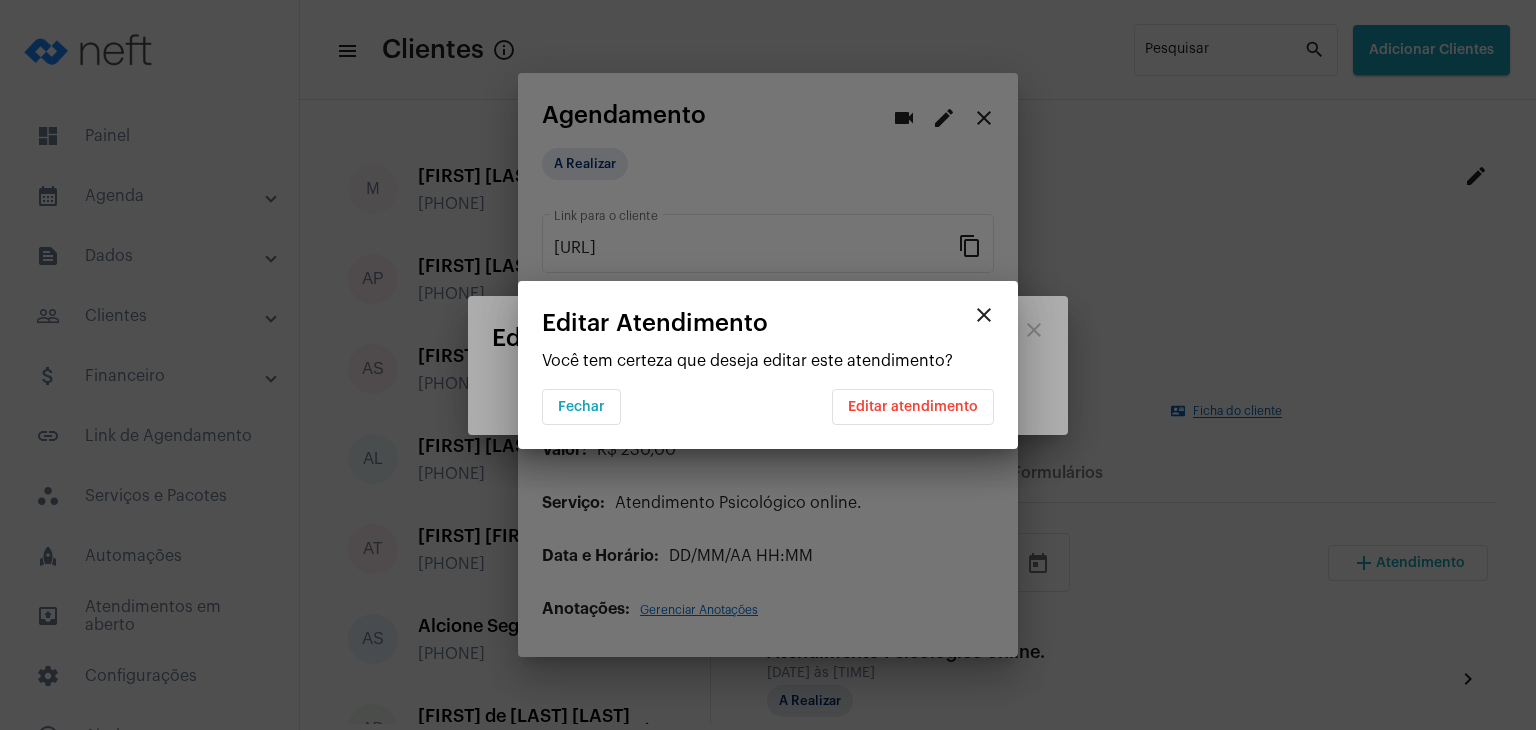 scroll, scrollTop: 0, scrollLeft: 0, axis: both 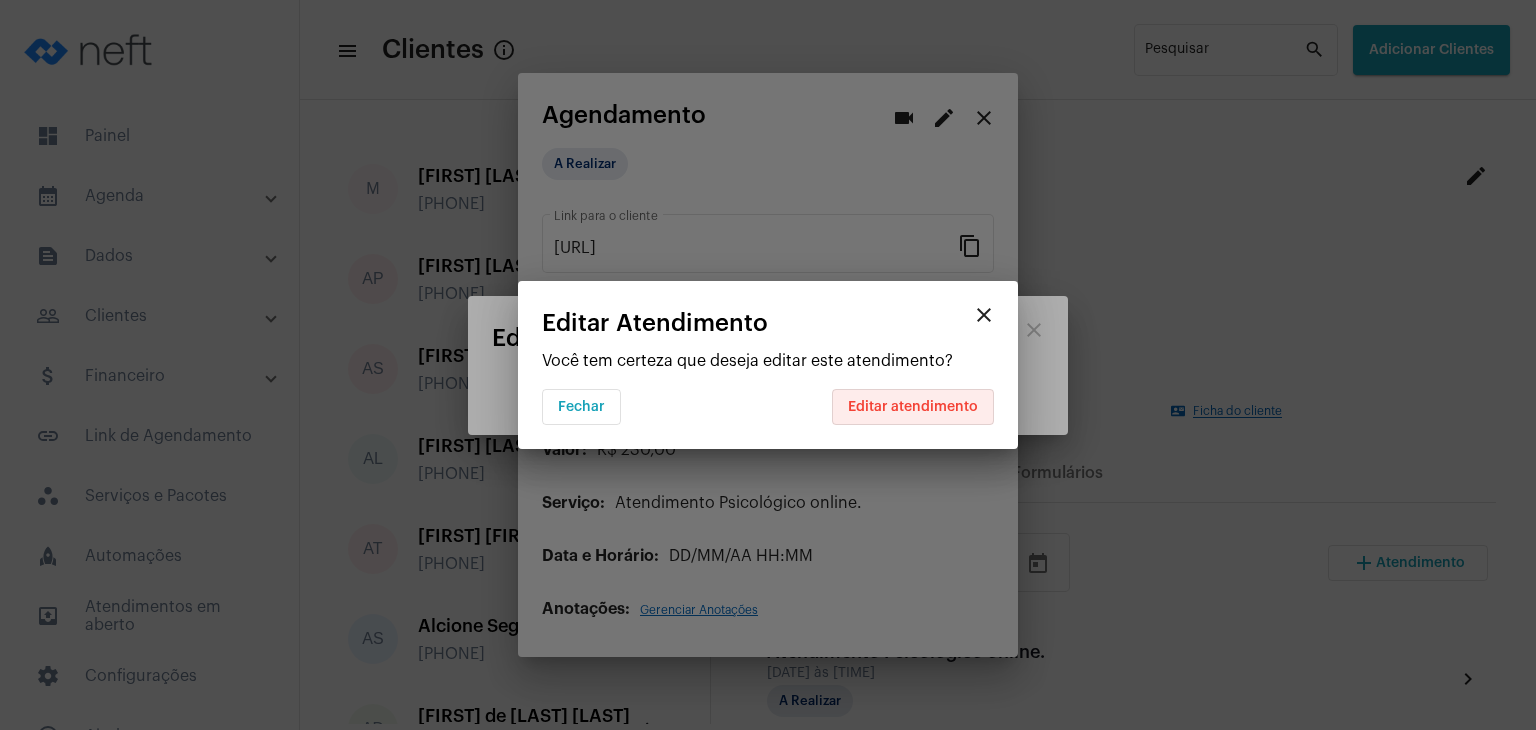 click on "Editar atendimento" at bounding box center (913, 407) 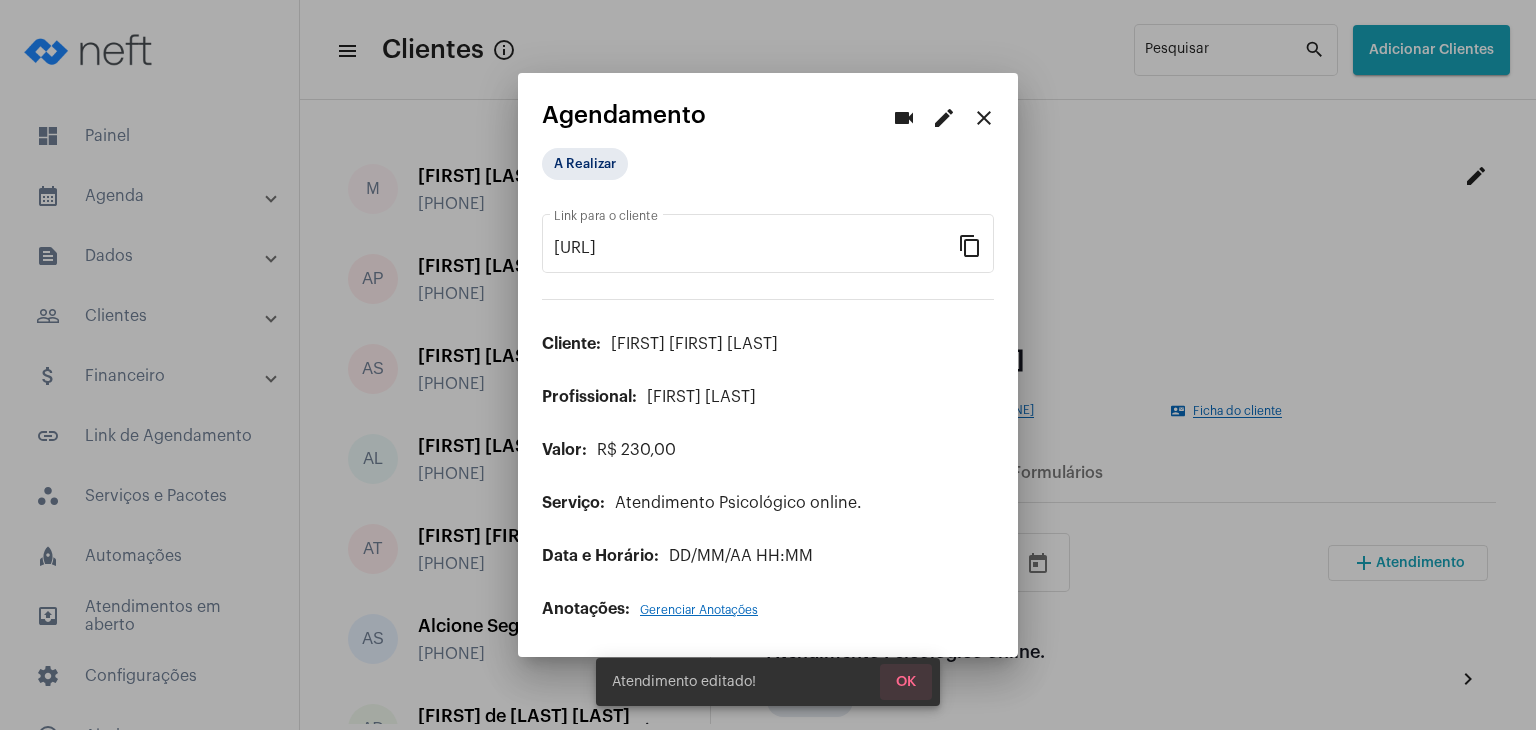 click on "OK" at bounding box center (906, 682) 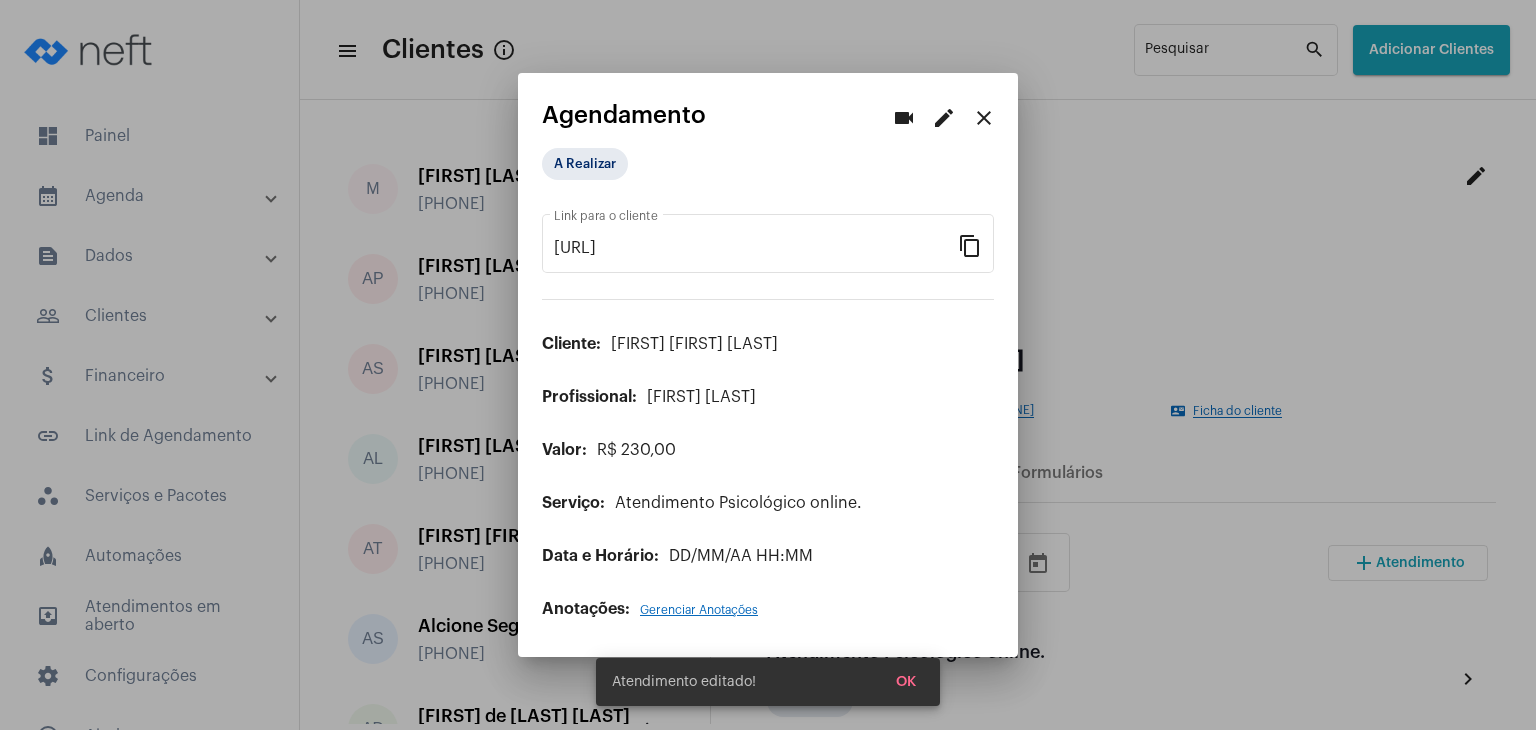 click on "OK" at bounding box center [906, 682] 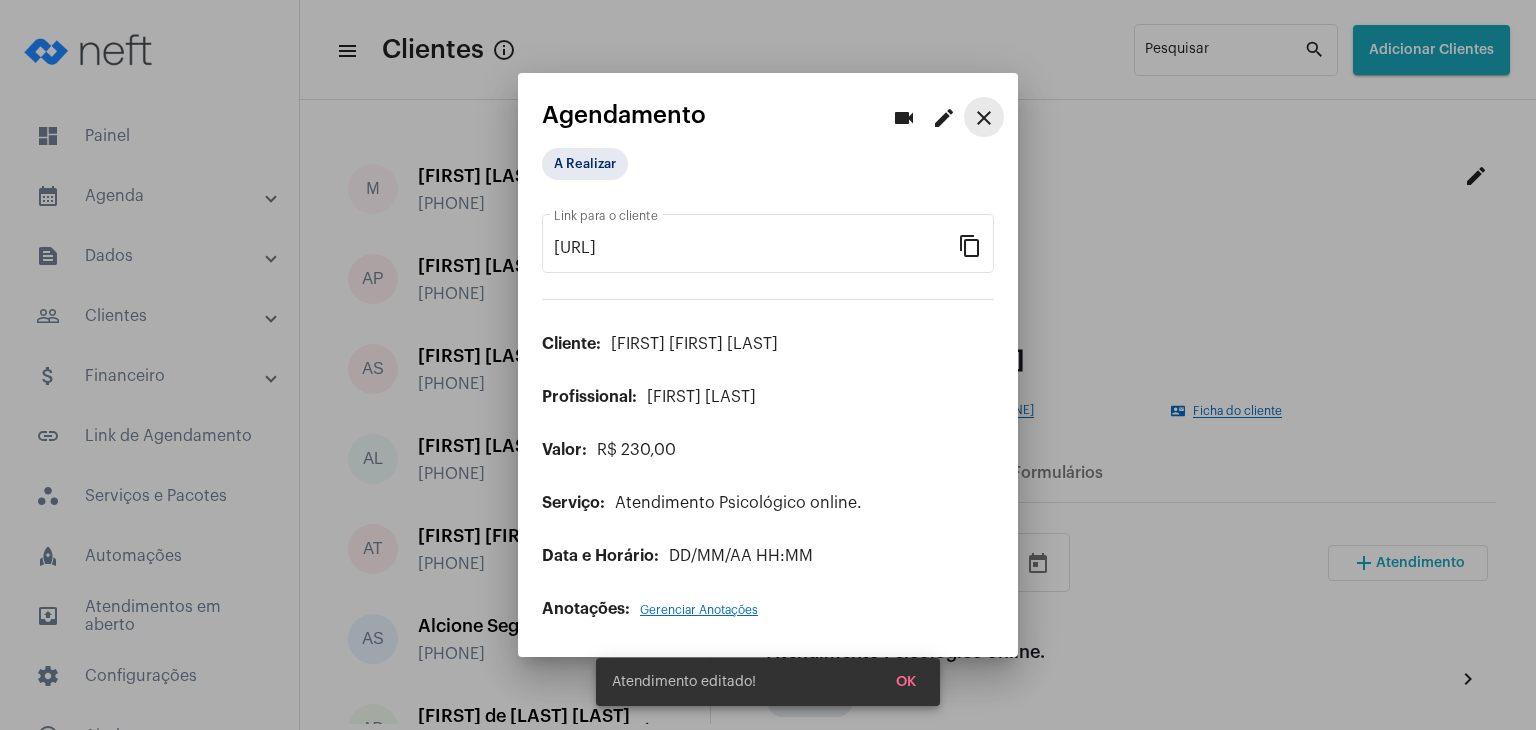 click on "close" at bounding box center (984, 118) 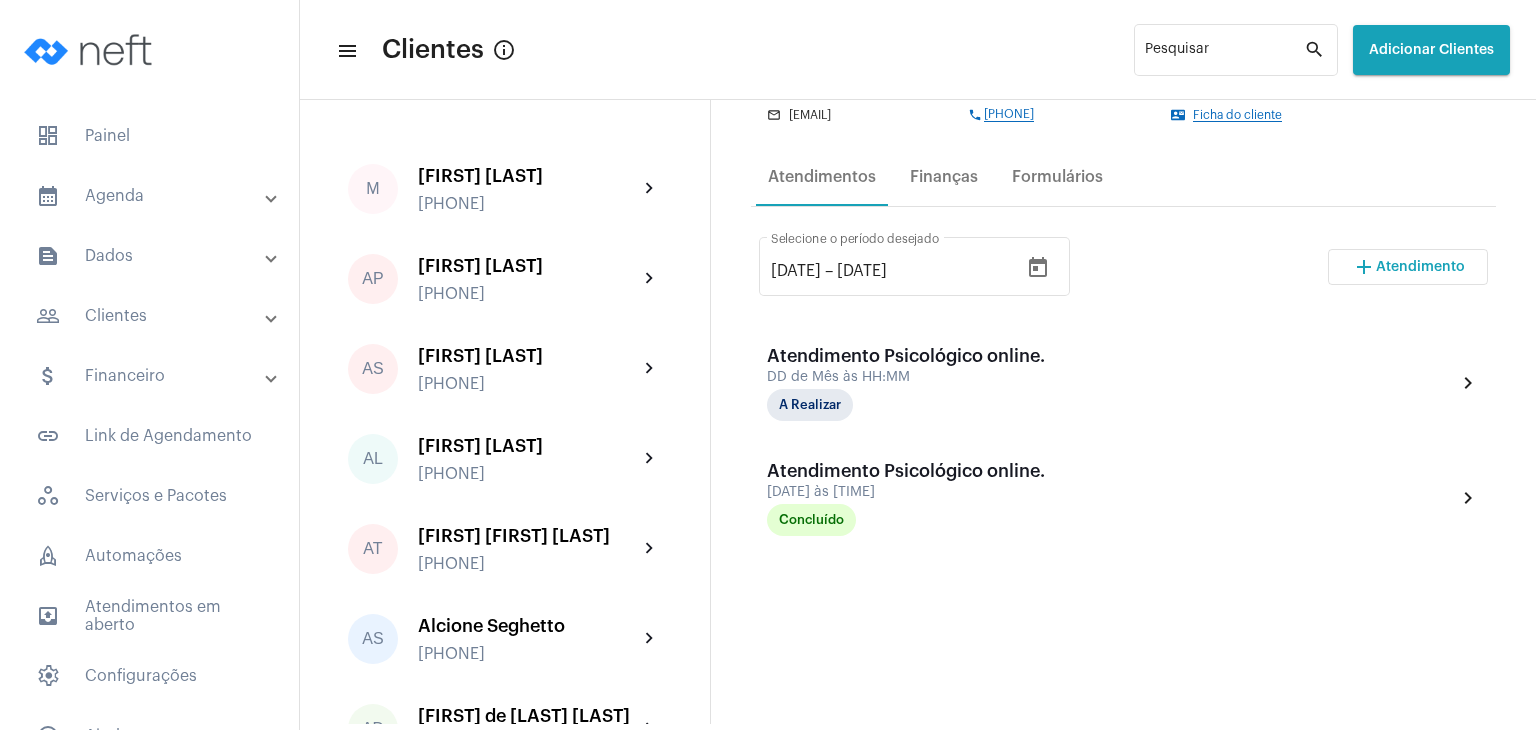 scroll, scrollTop: 300, scrollLeft: 0, axis: vertical 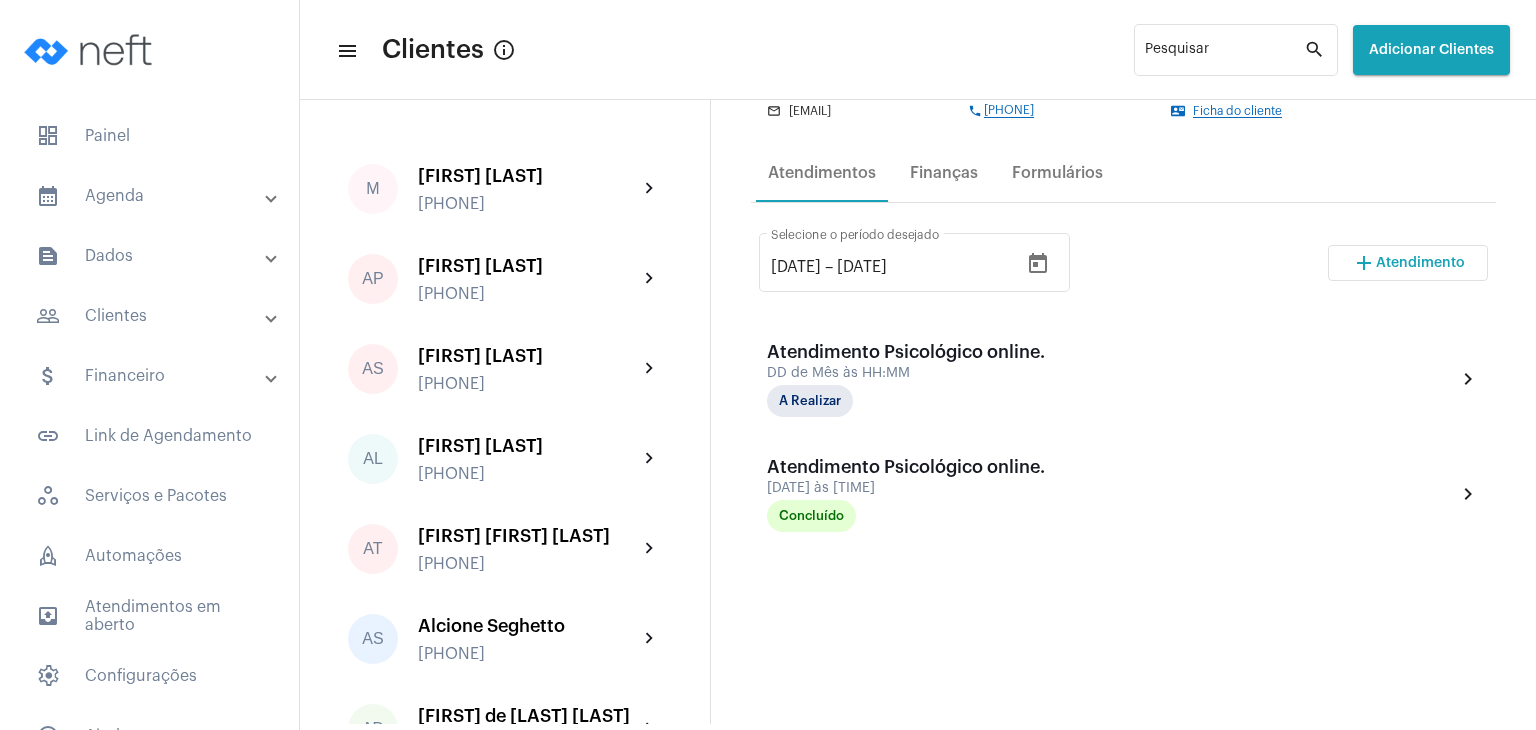 click on "[FIRST] [LAST]" at bounding box center (1123, 519) 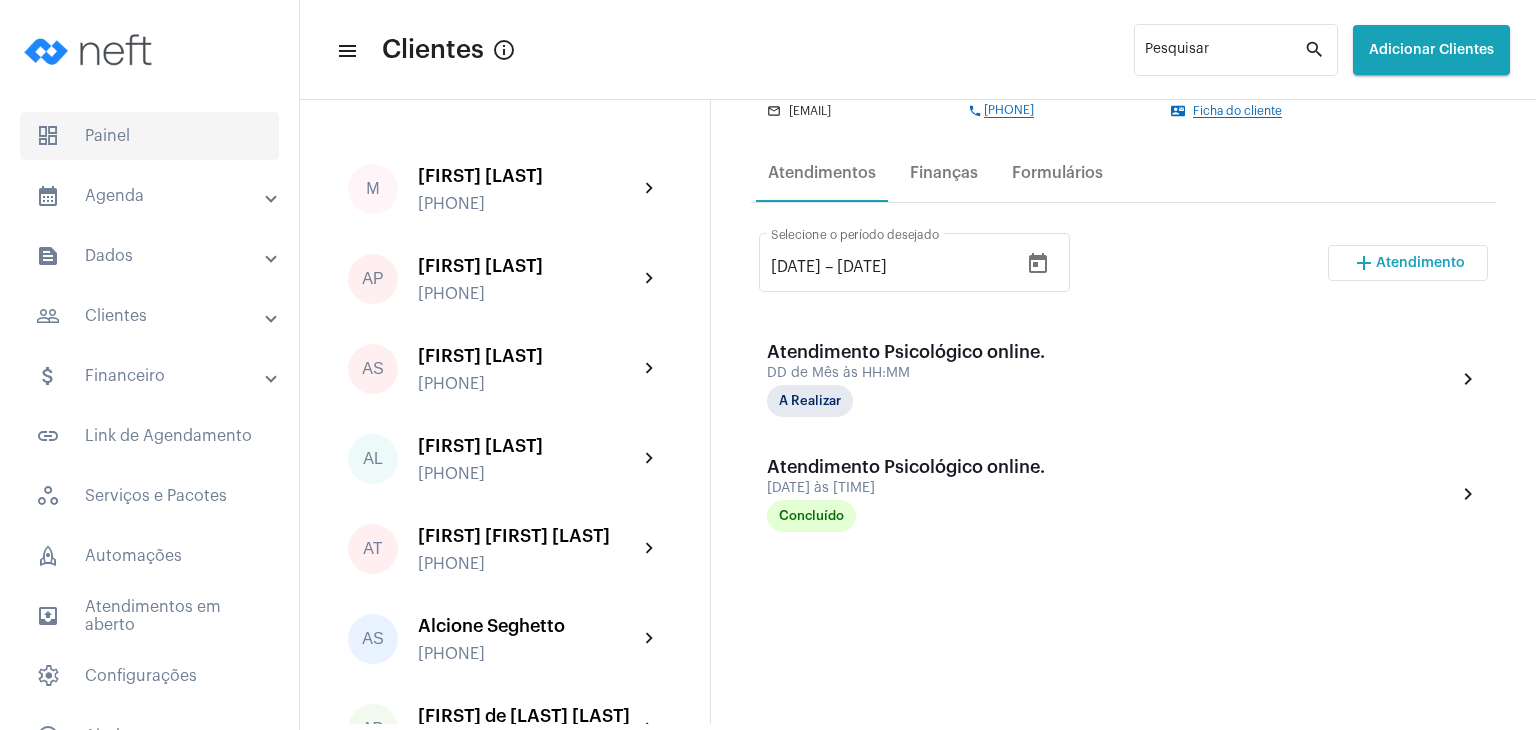 click on "dashboard   Painel" 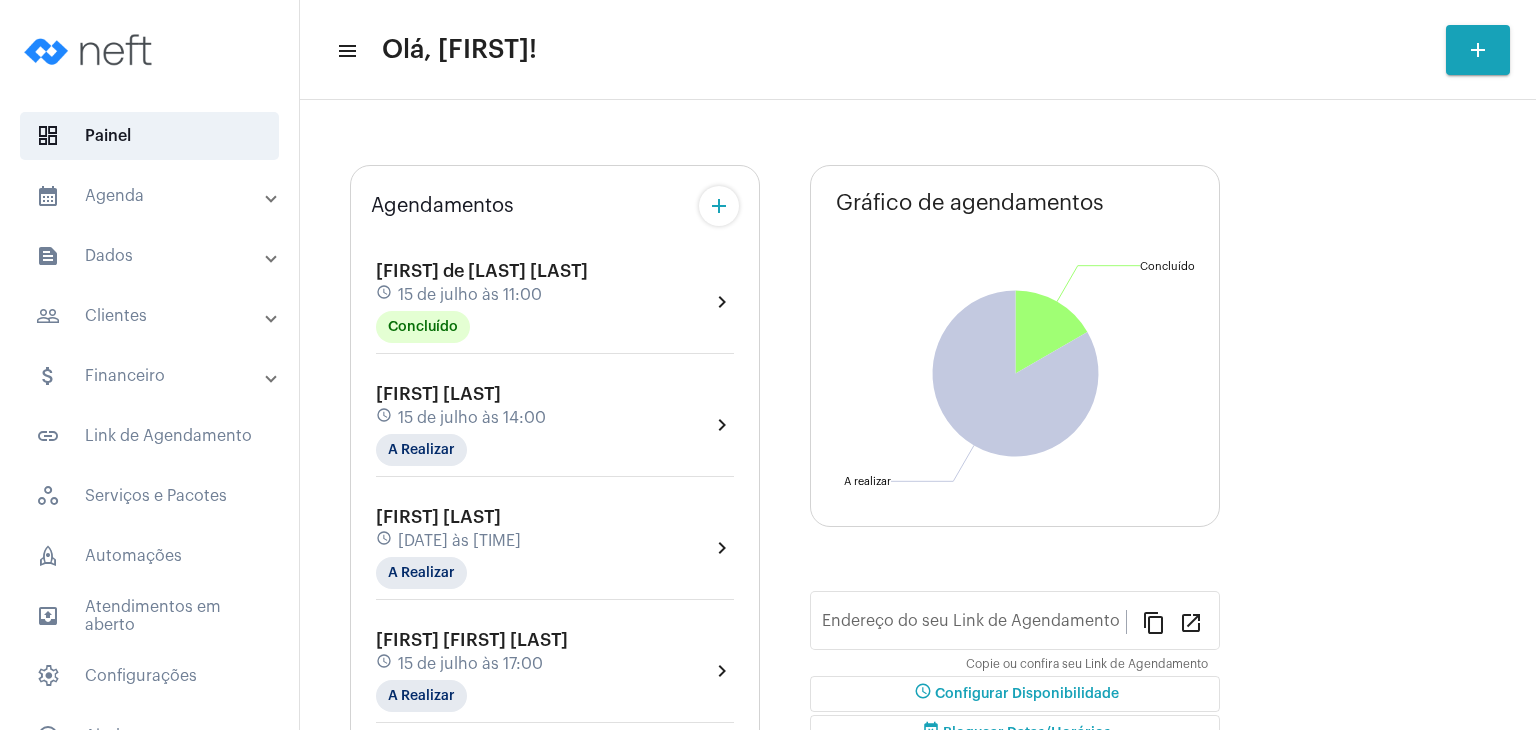 type on "[URL]" 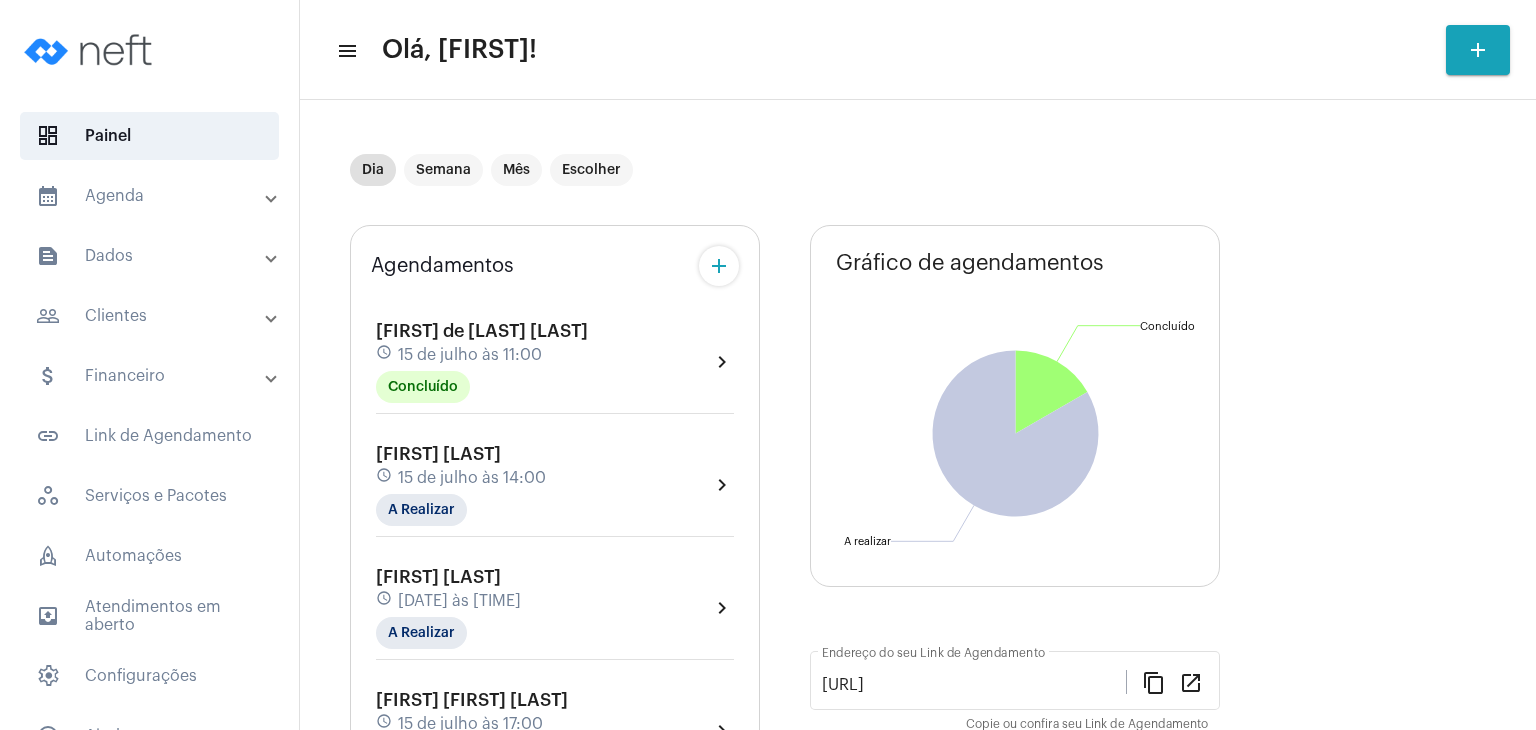 click on "people_outline  Clientes" at bounding box center (151, 316) 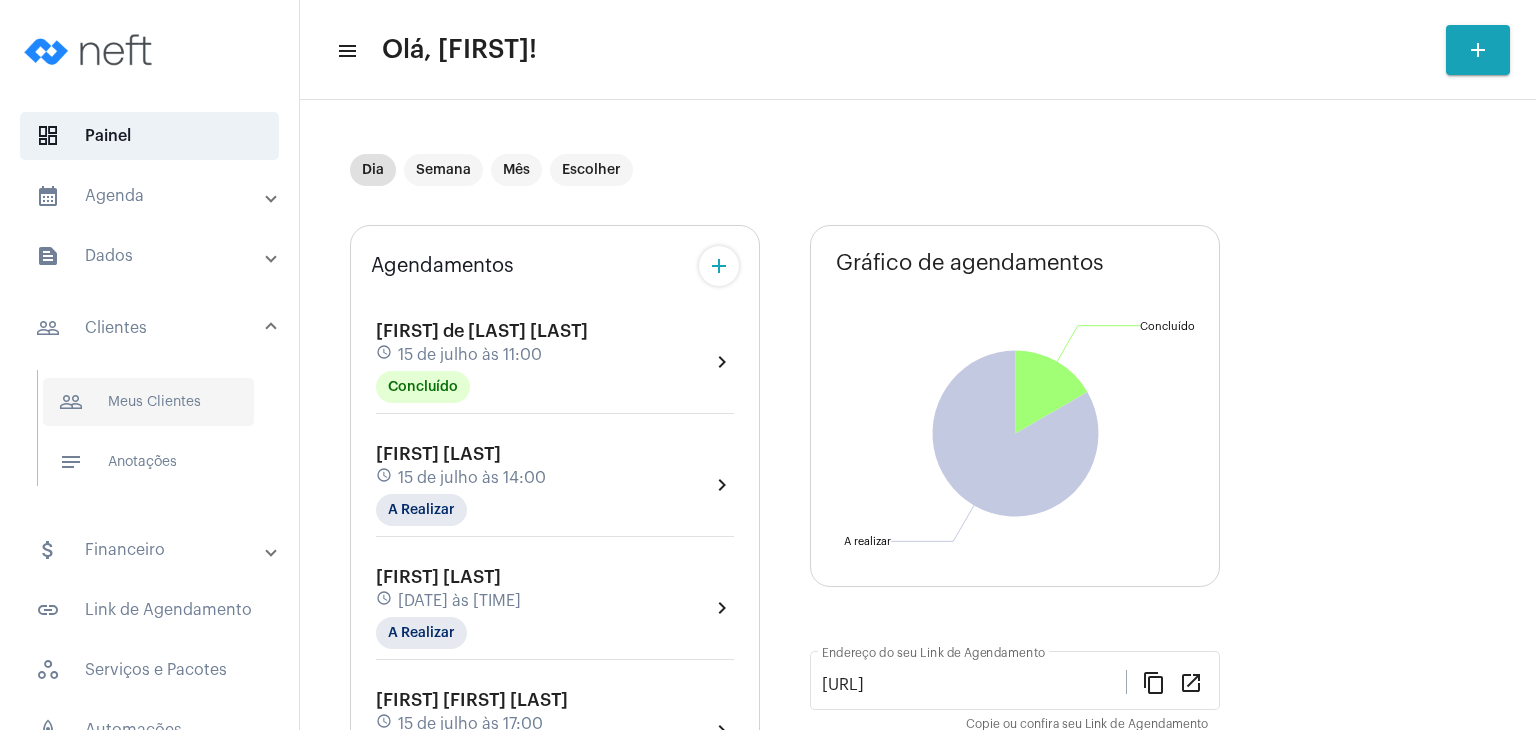 click on "people_outline  Meus Clientes" at bounding box center [148, 402] 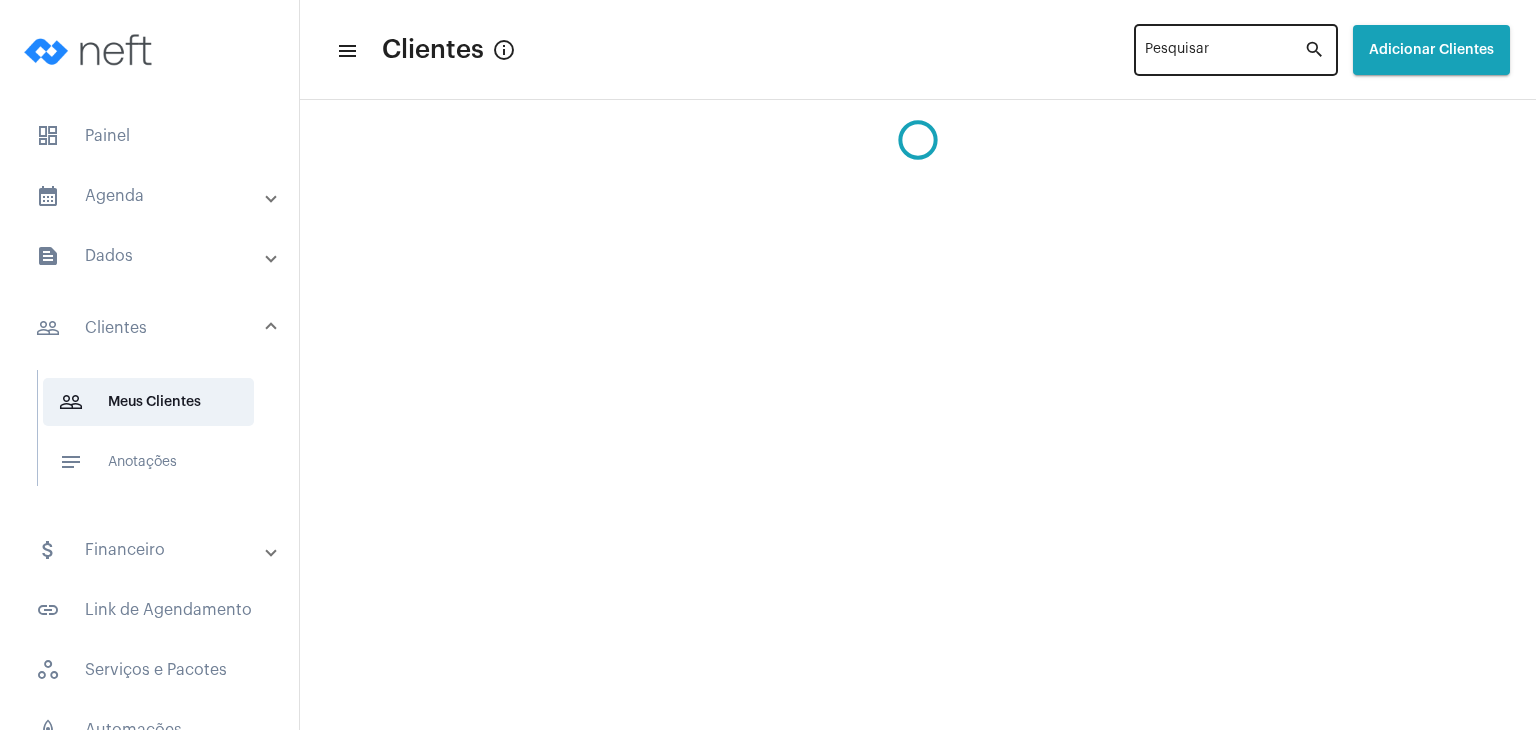 click on "Pesquisar" at bounding box center (1224, 54) 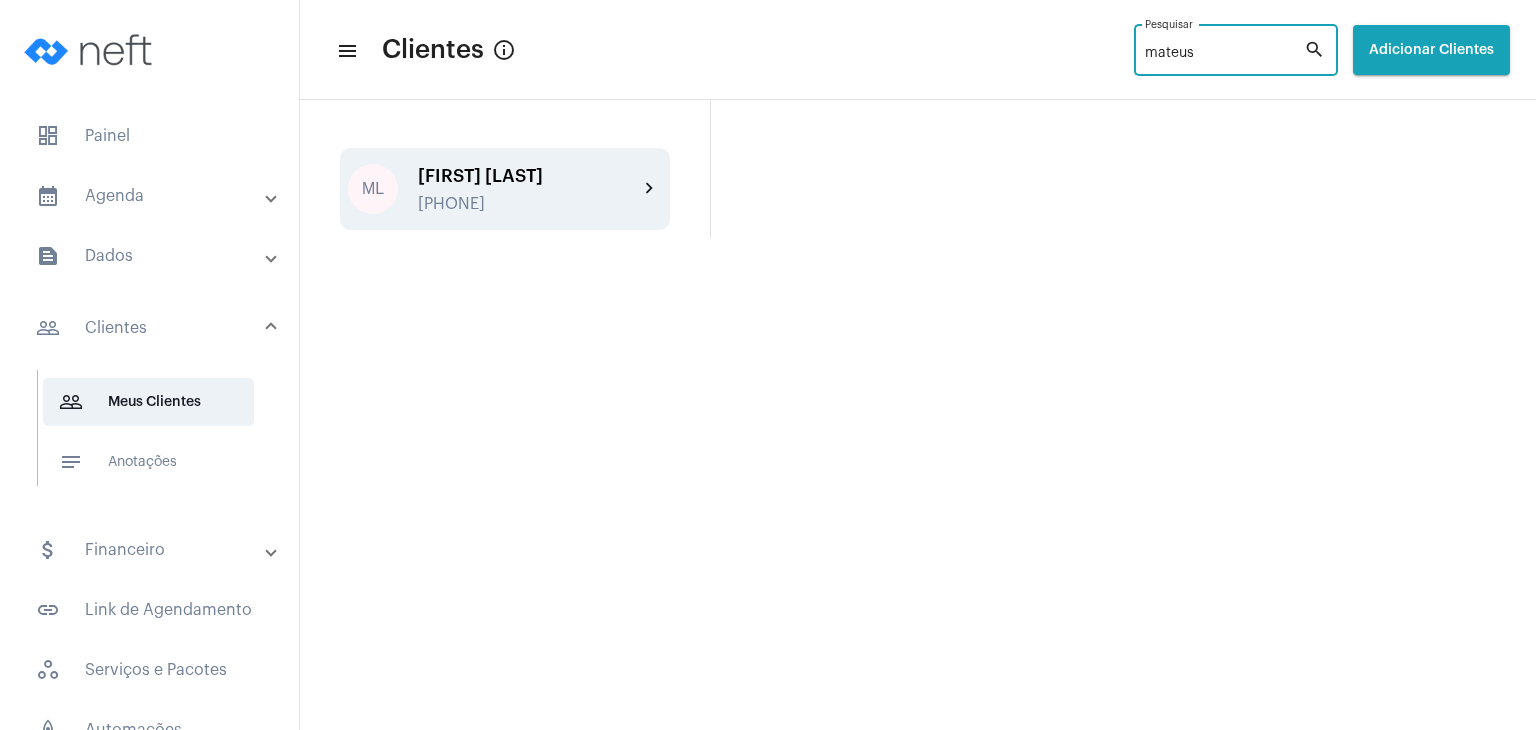 type on "mateus" 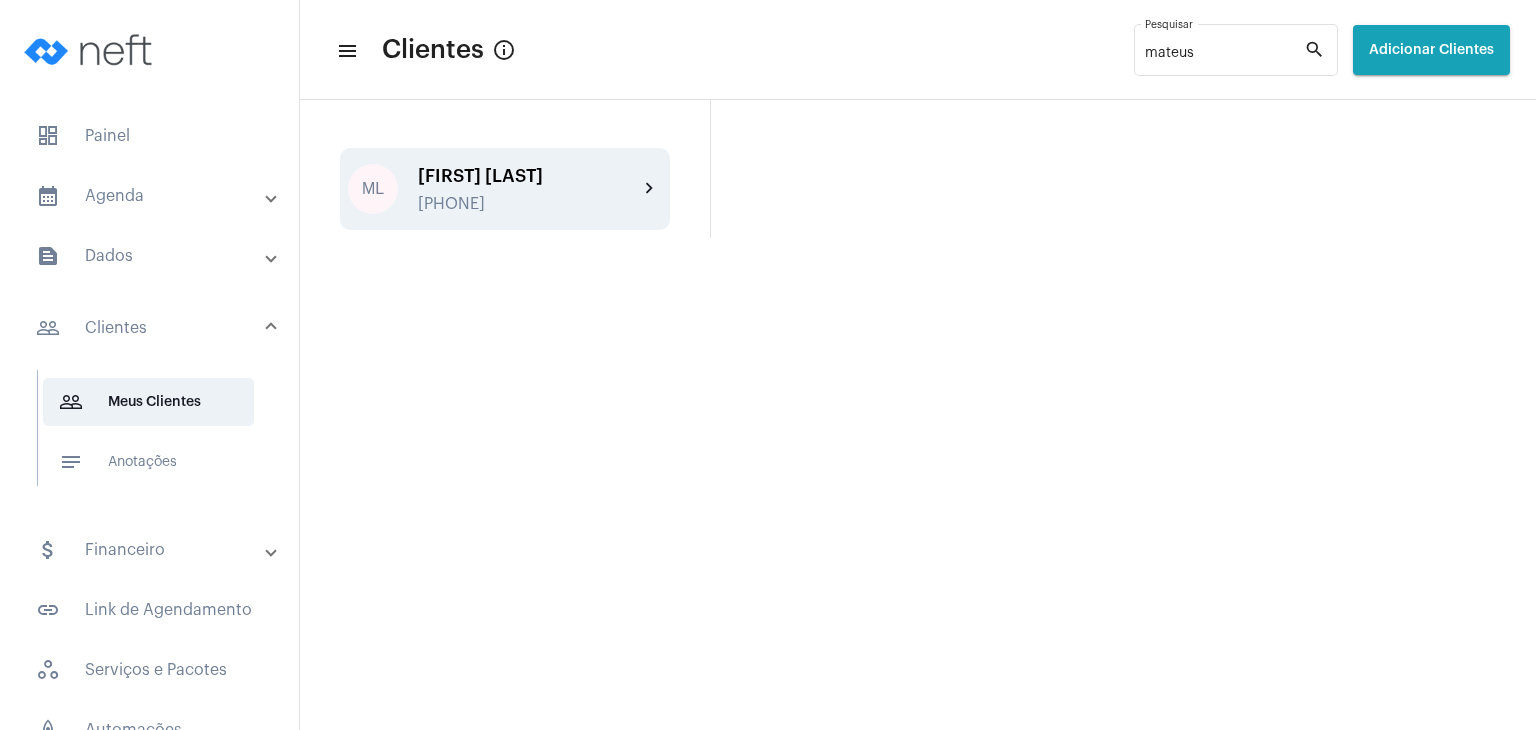 click on "[PHONE]" 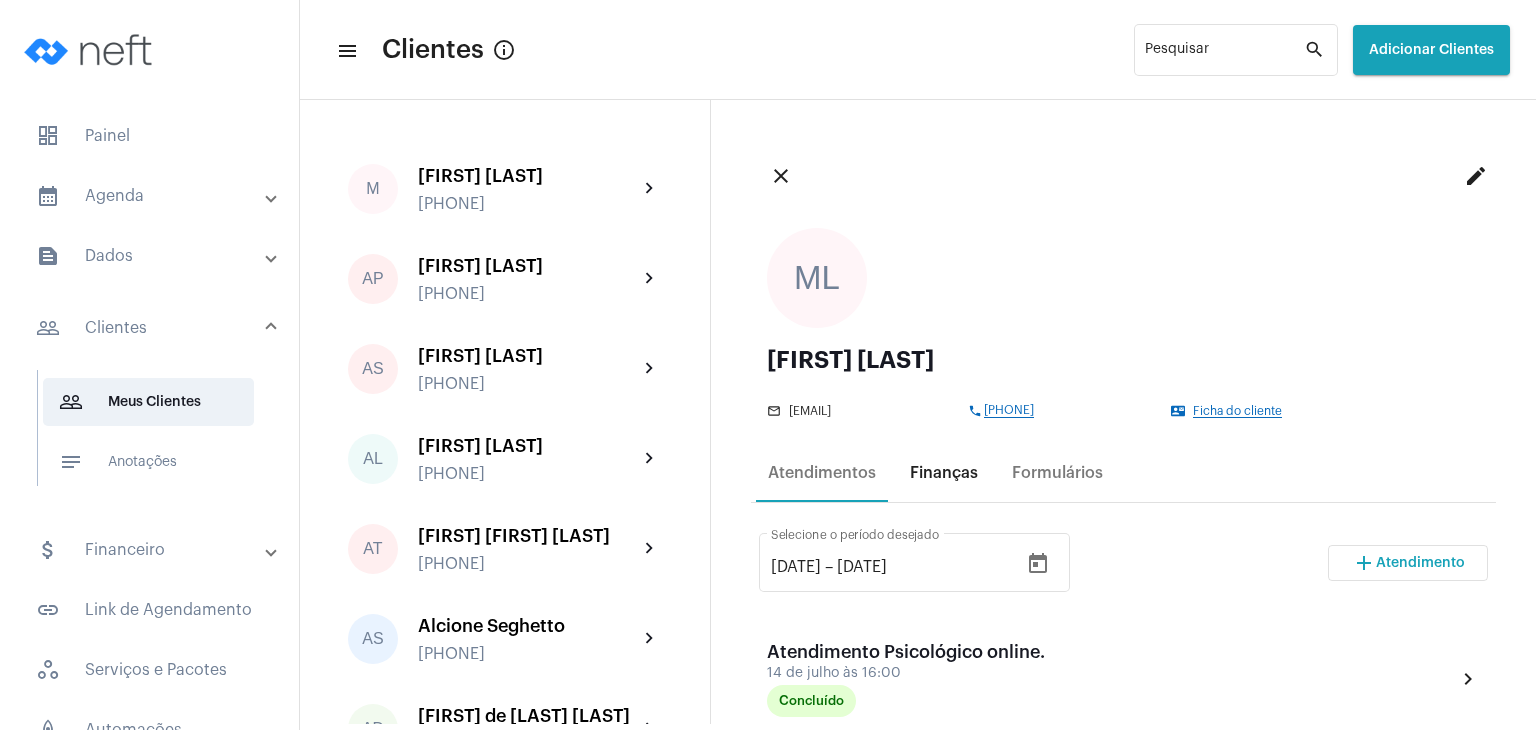 click on "Finanças" at bounding box center [944, 473] 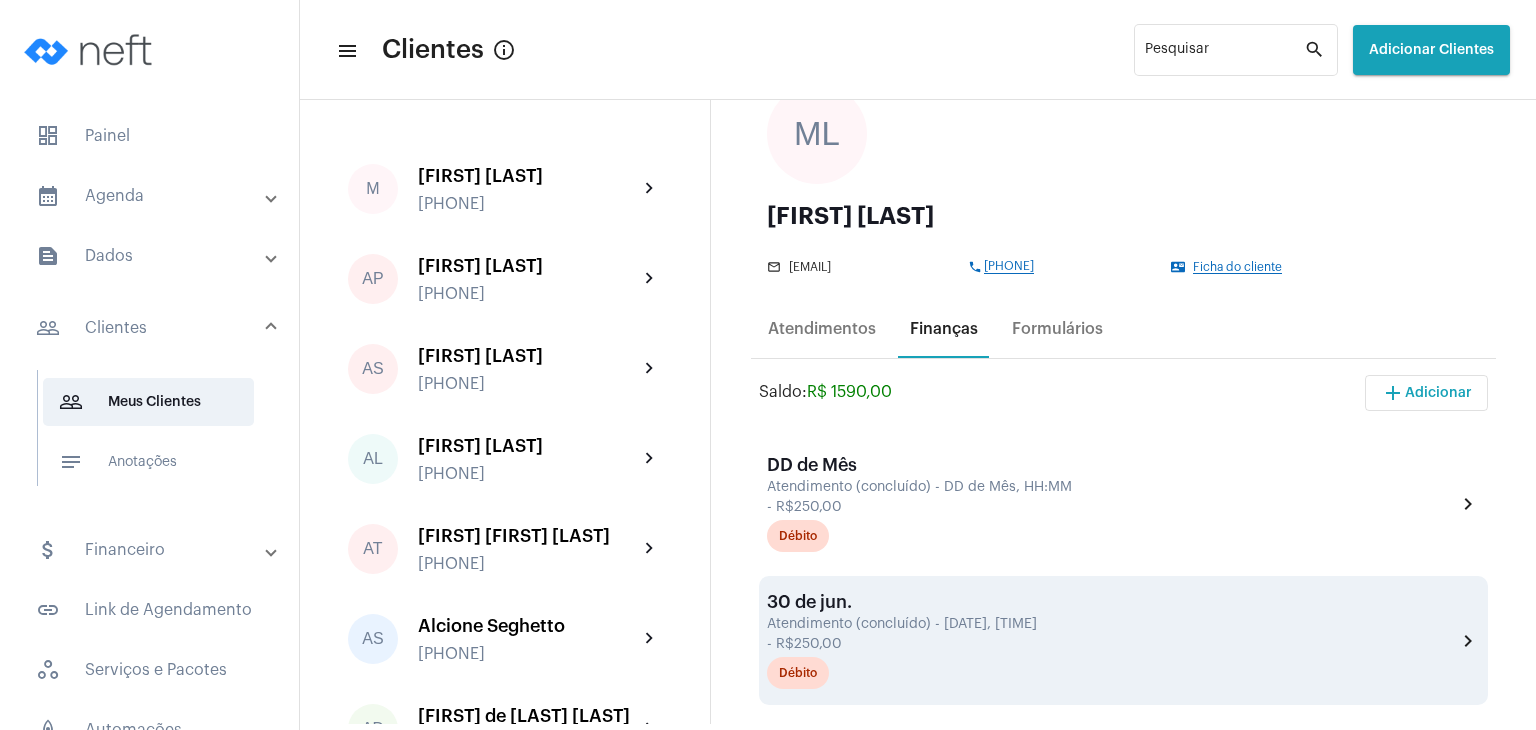 scroll, scrollTop: 200, scrollLeft: 0, axis: vertical 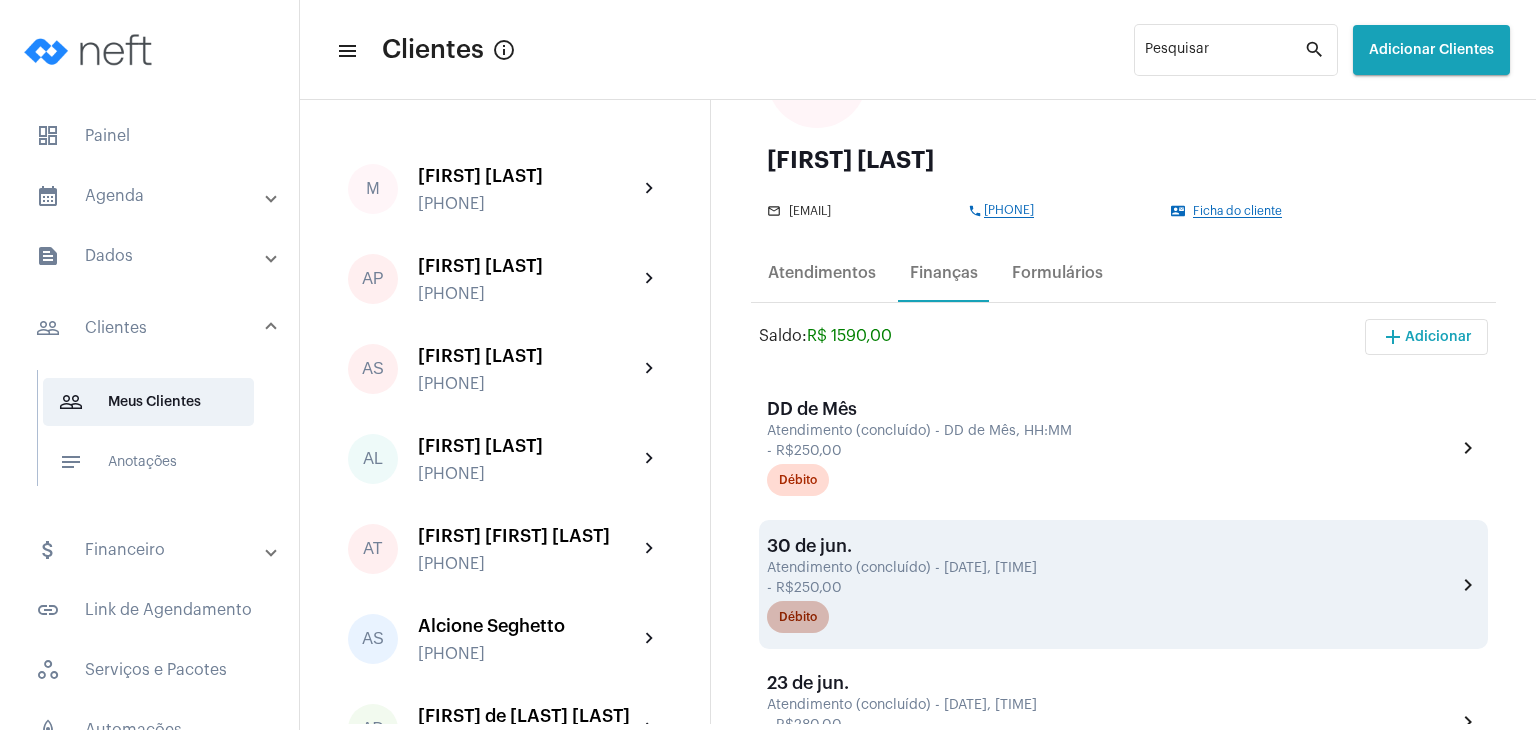 click on "Débito" at bounding box center (798, 617) 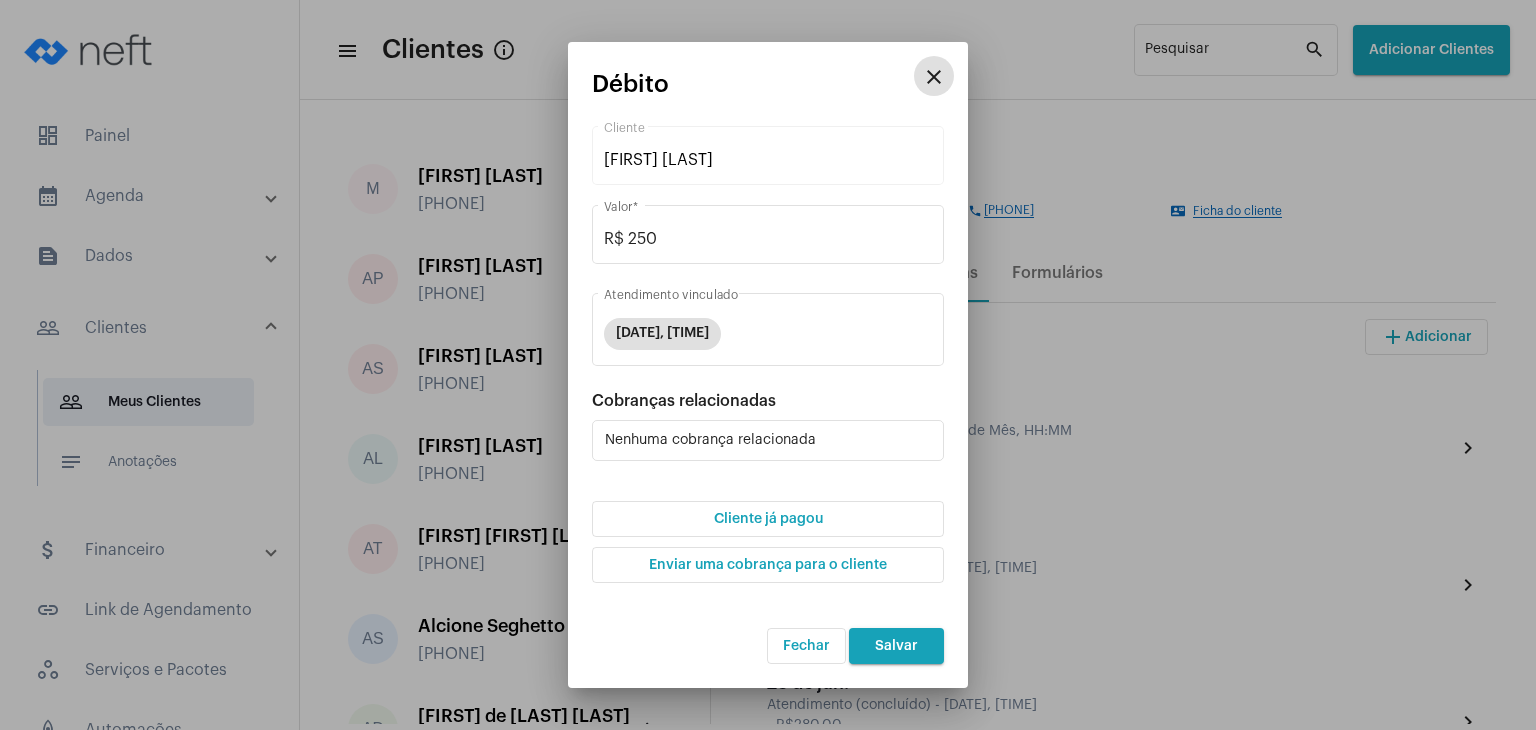 click on "Cliente já pagou" at bounding box center [768, 519] 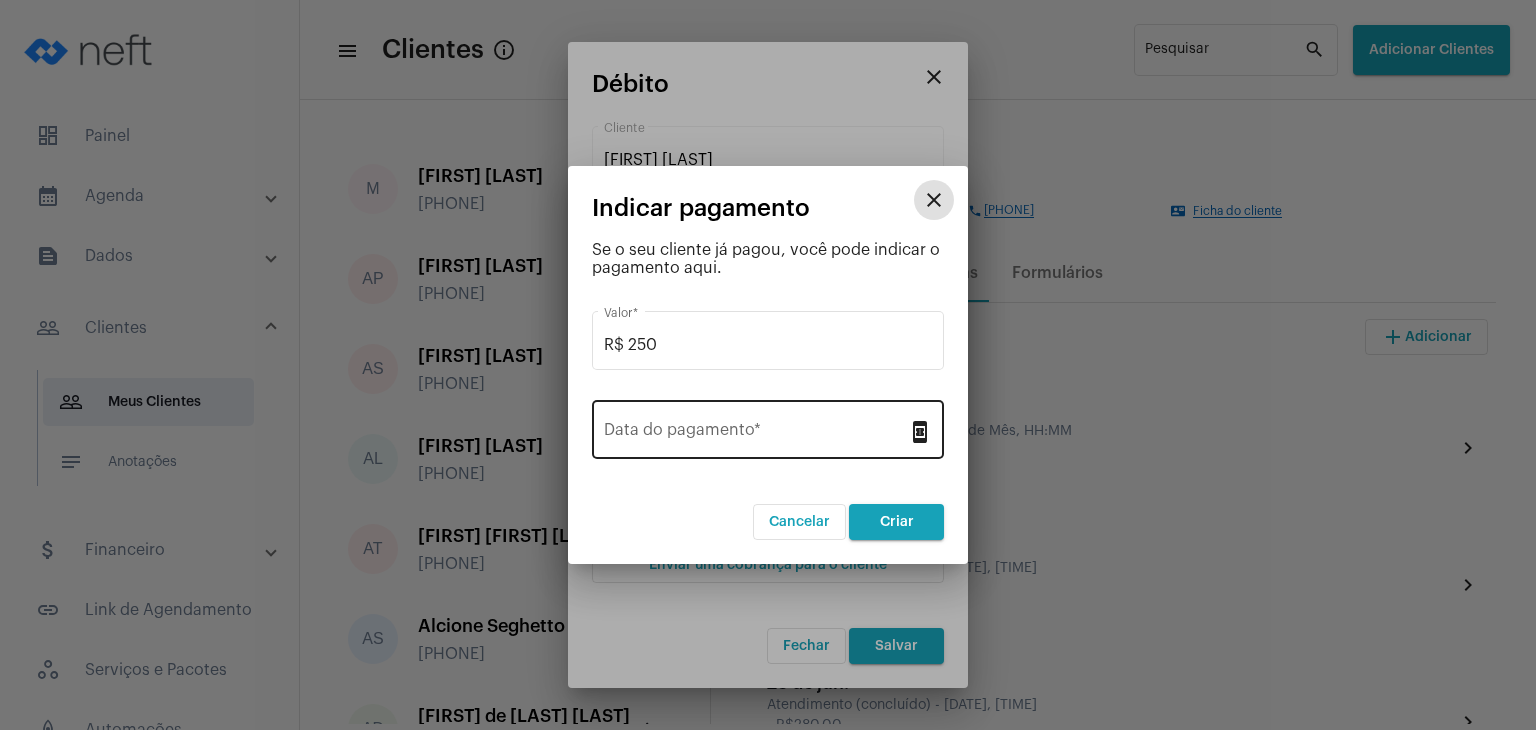 click on "Data do pagamento  *" at bounding box center [756, 434] 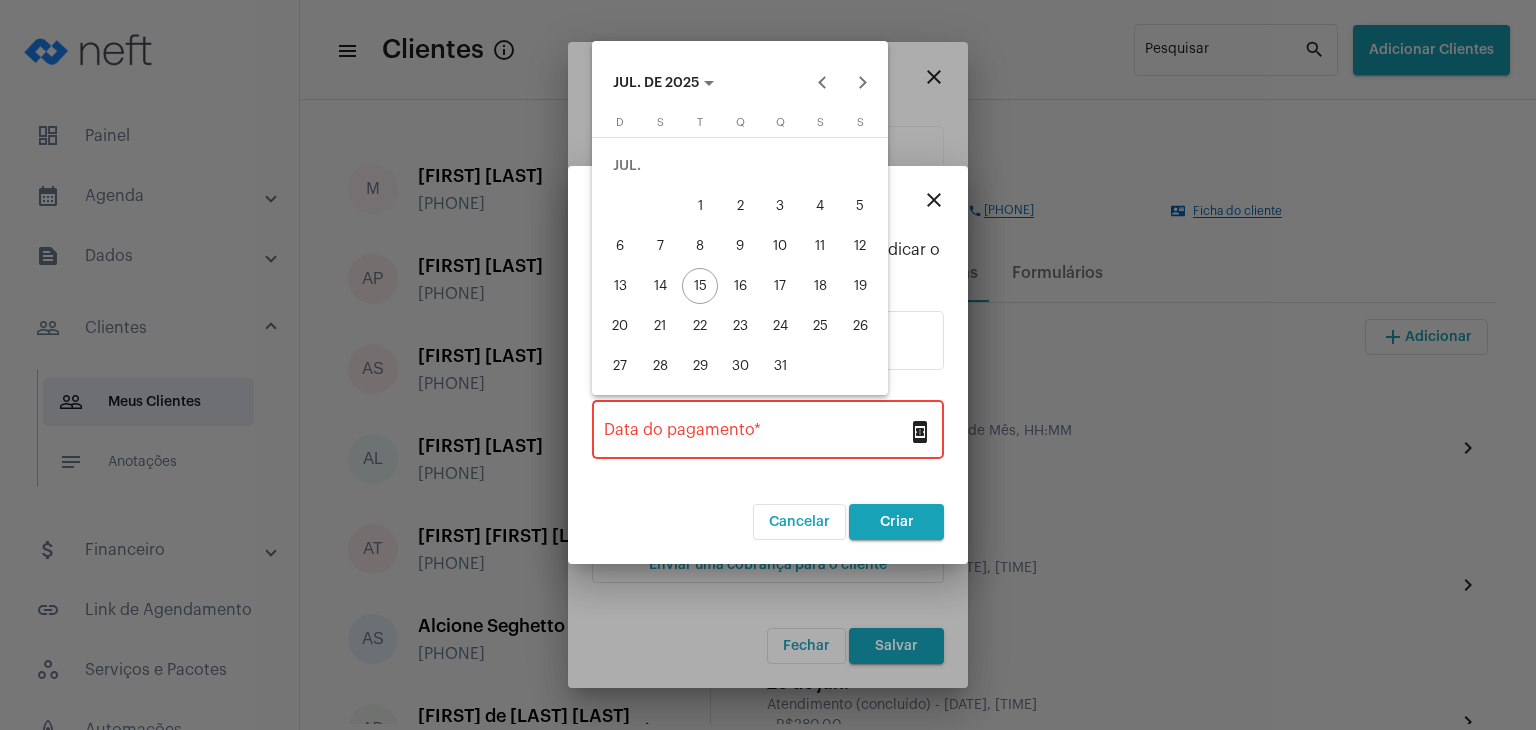 click on "2" at bounding box center [740, 206] 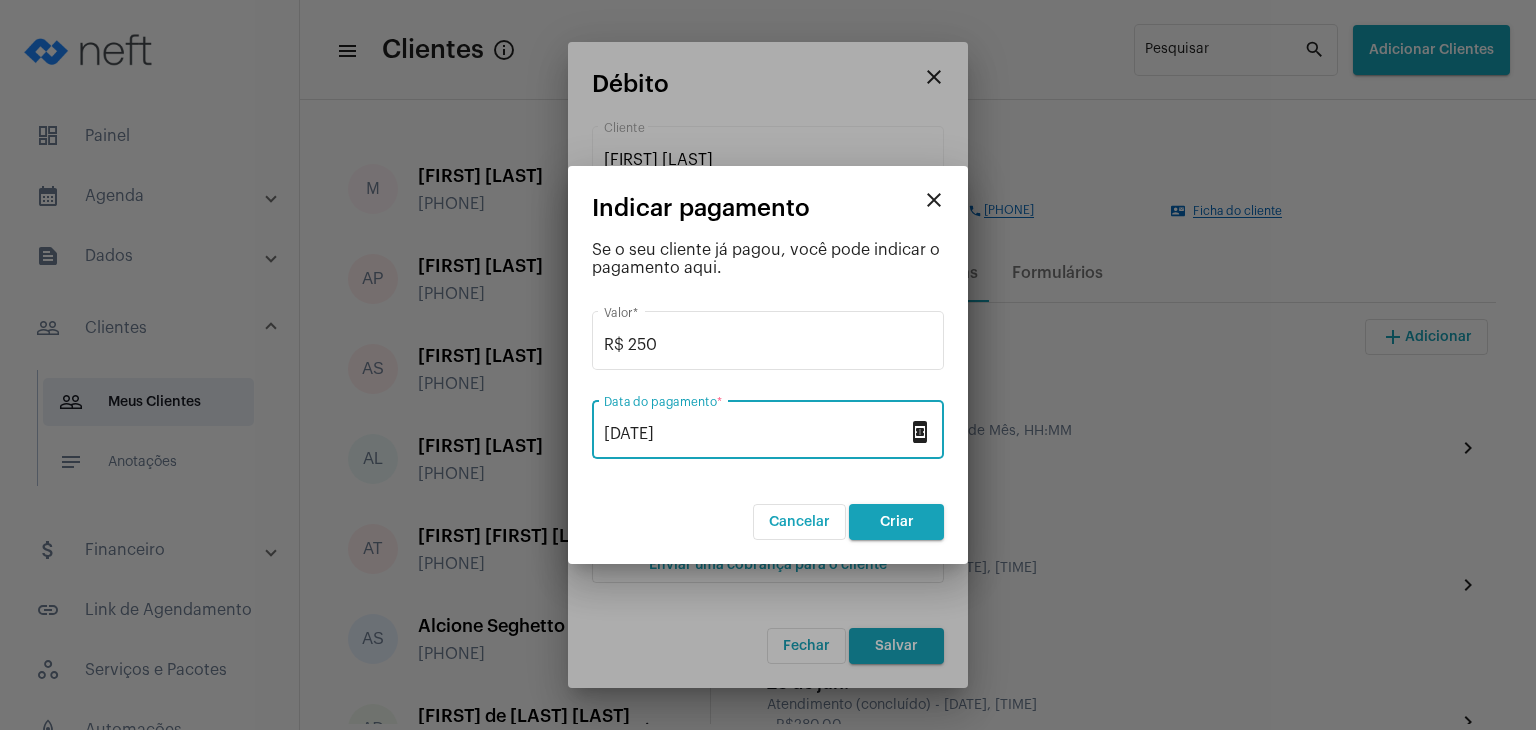 click on "Criar" at bounding box center [896, 522] 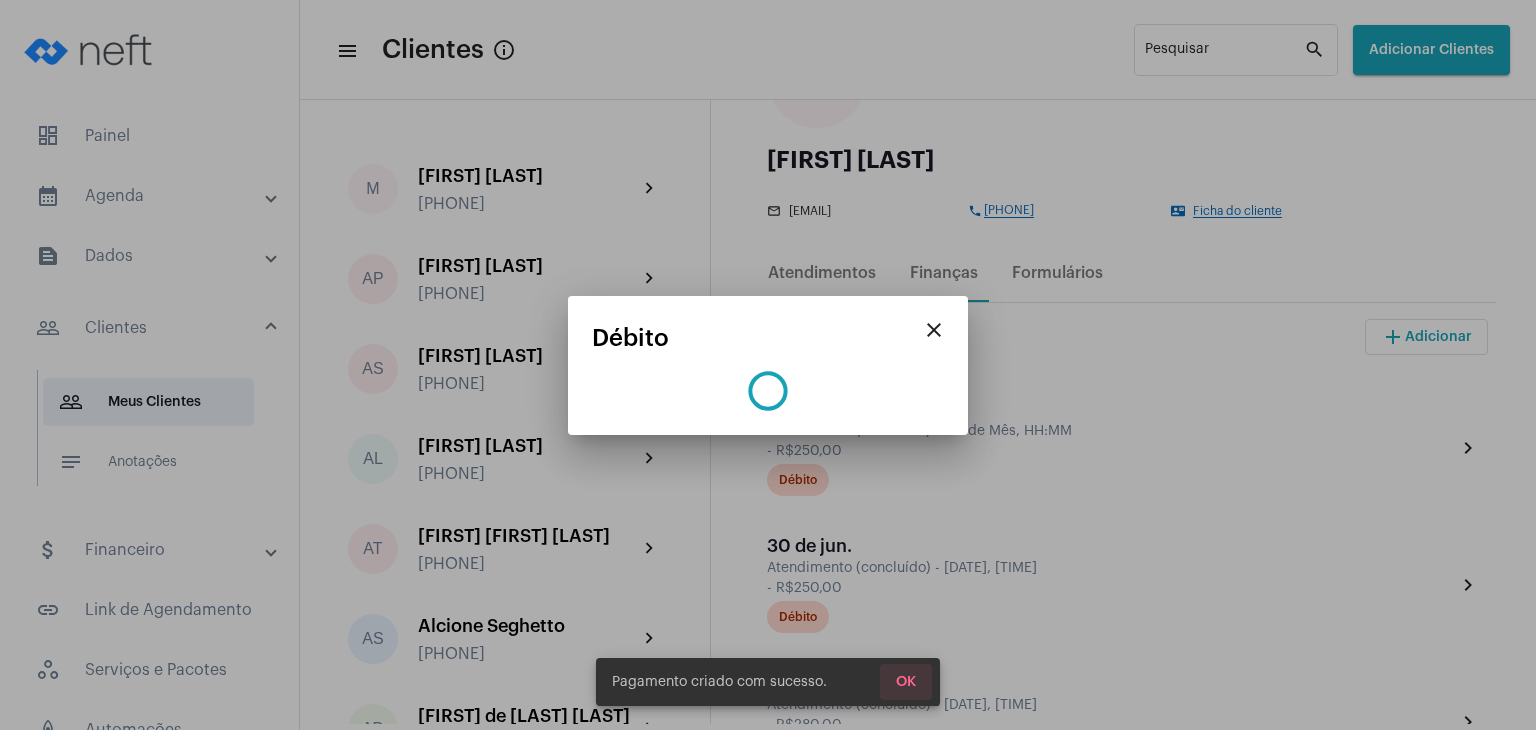 click on "OK" at bounding box center [906, 682] 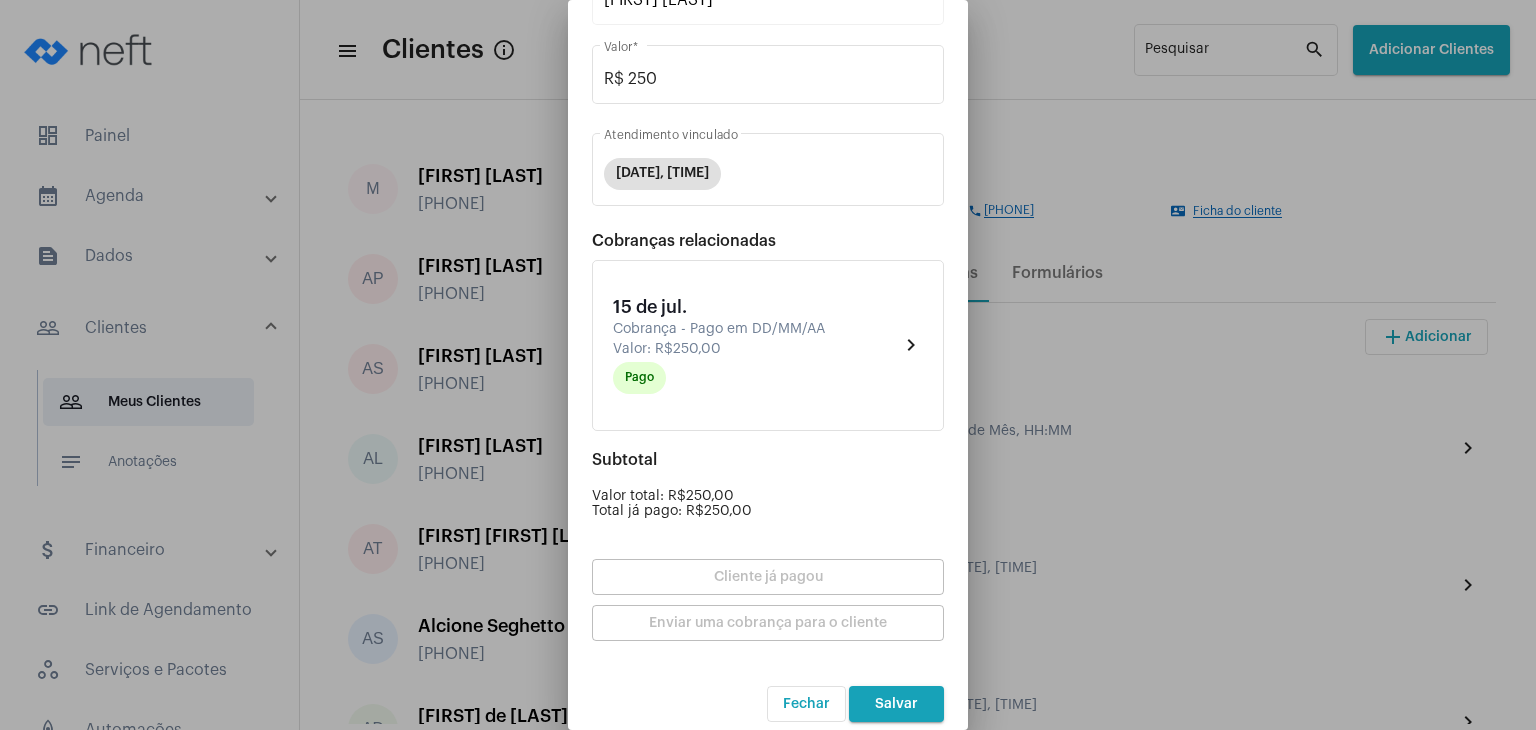 scroll, scrollTop: 174, scrollLeft: 0, axis: vertical 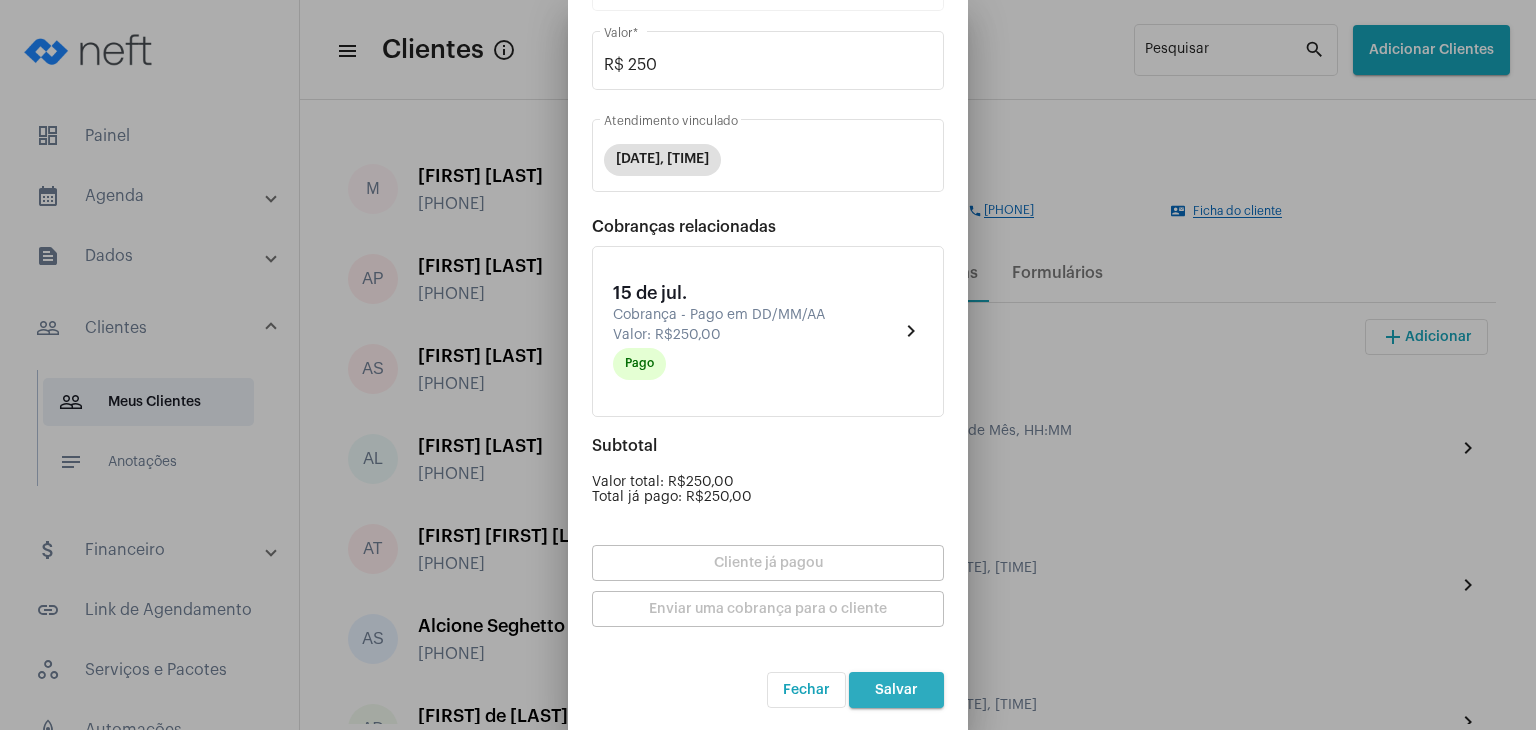 click on "Salvar" at bounding box center (896, 690) 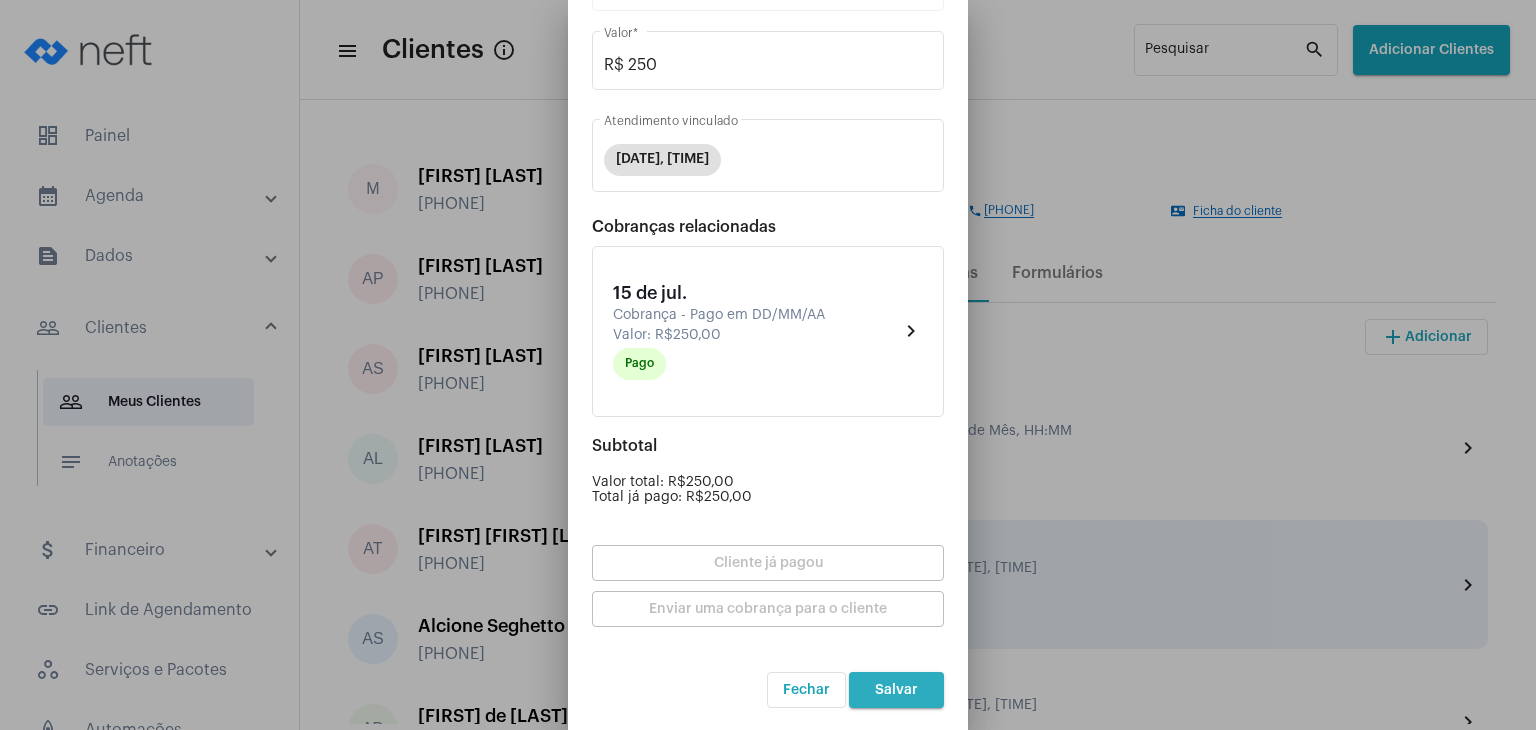 scroll, scrollTop: 0, scrollLeft: 0, axis: both 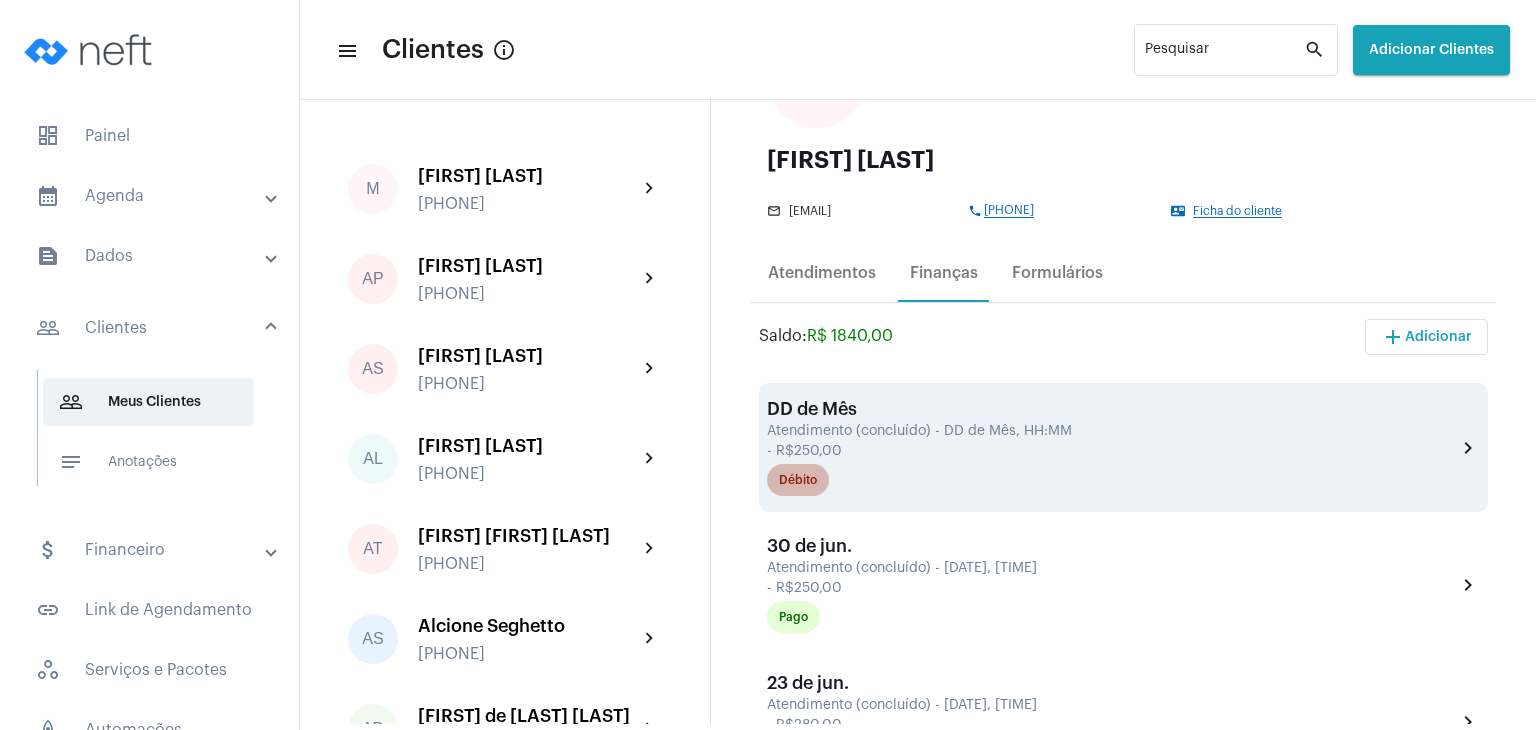 click on "Débito" at bounding box center [798, 480] 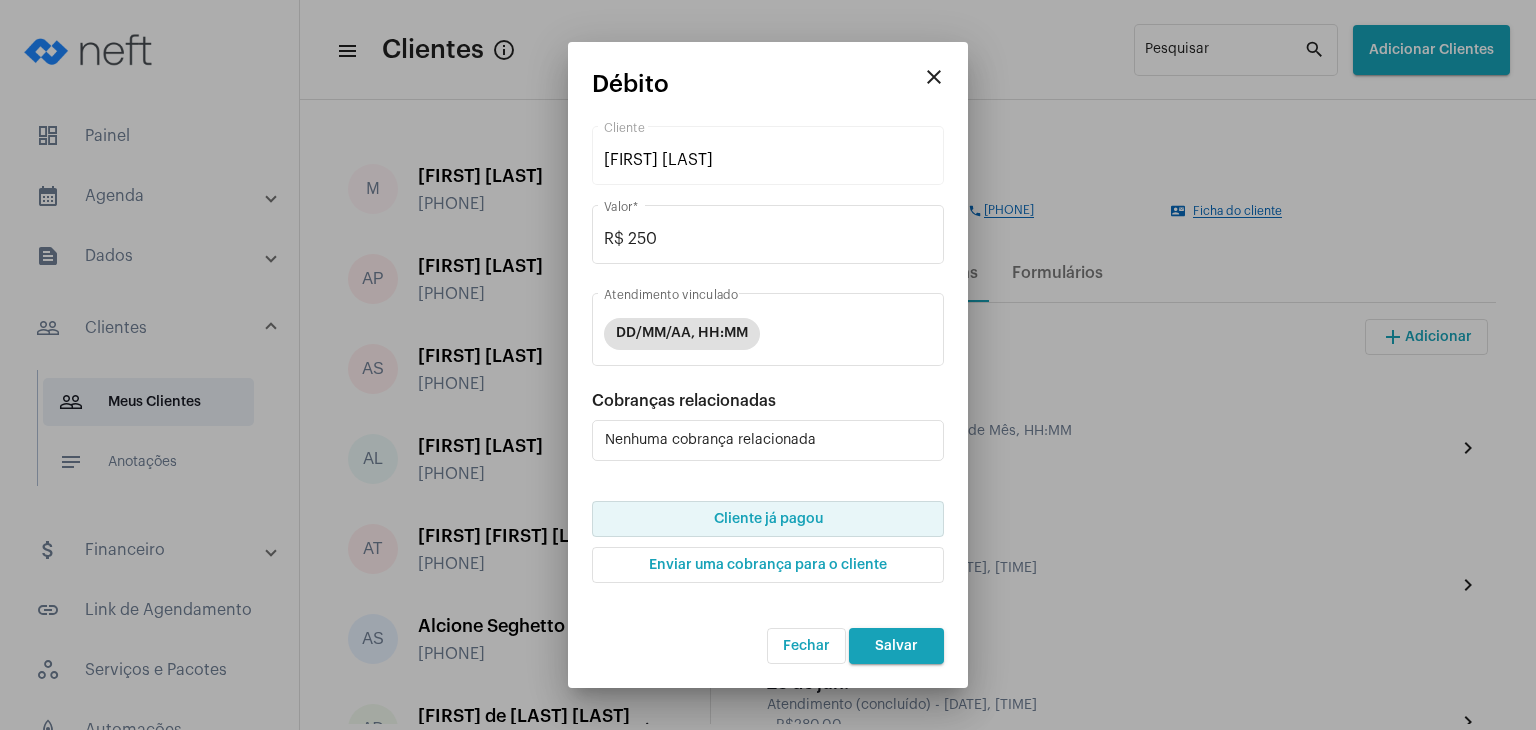 click on "Cliente já pagou" at bounding box center (768, 519) 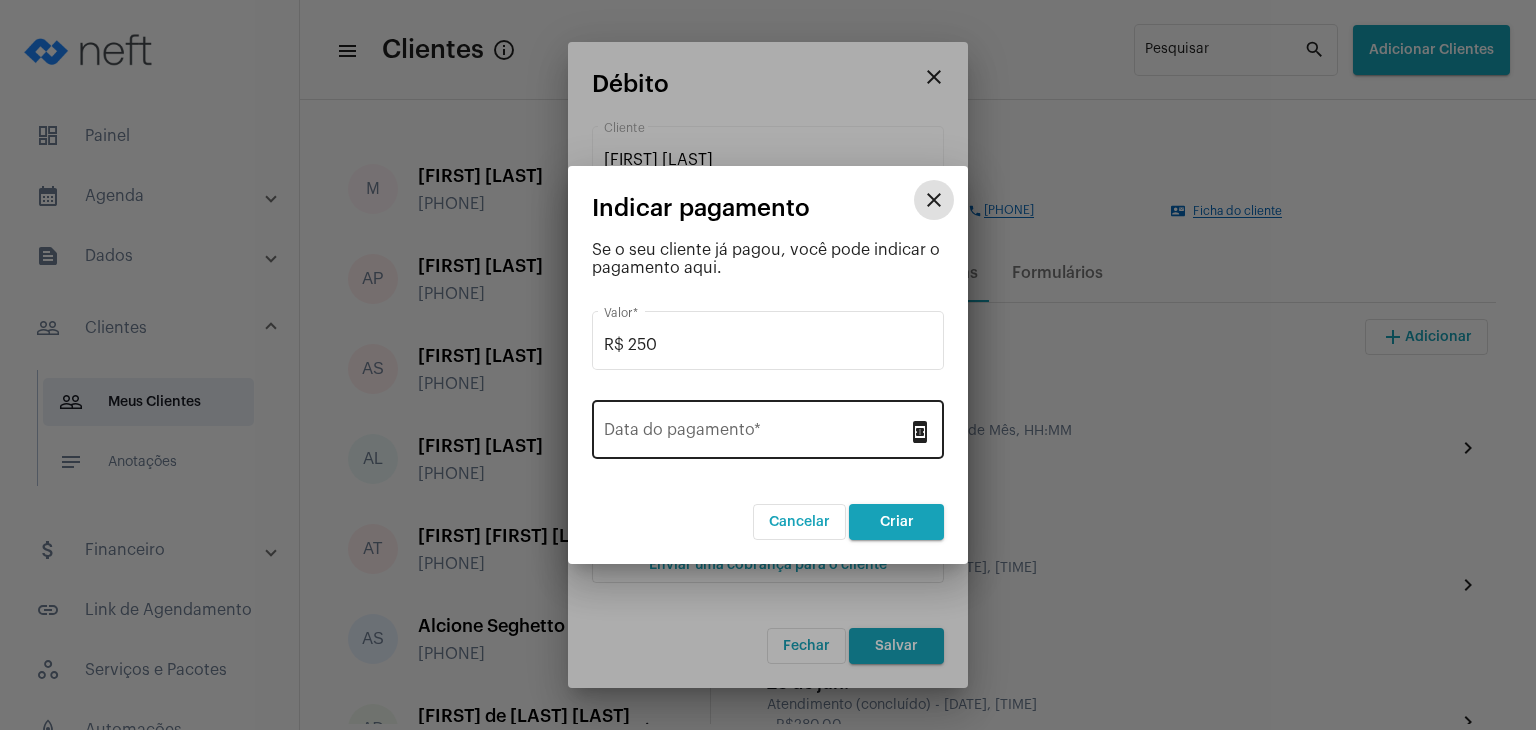 click on "Data do pagamento  *" at bounding box center [756, 427] 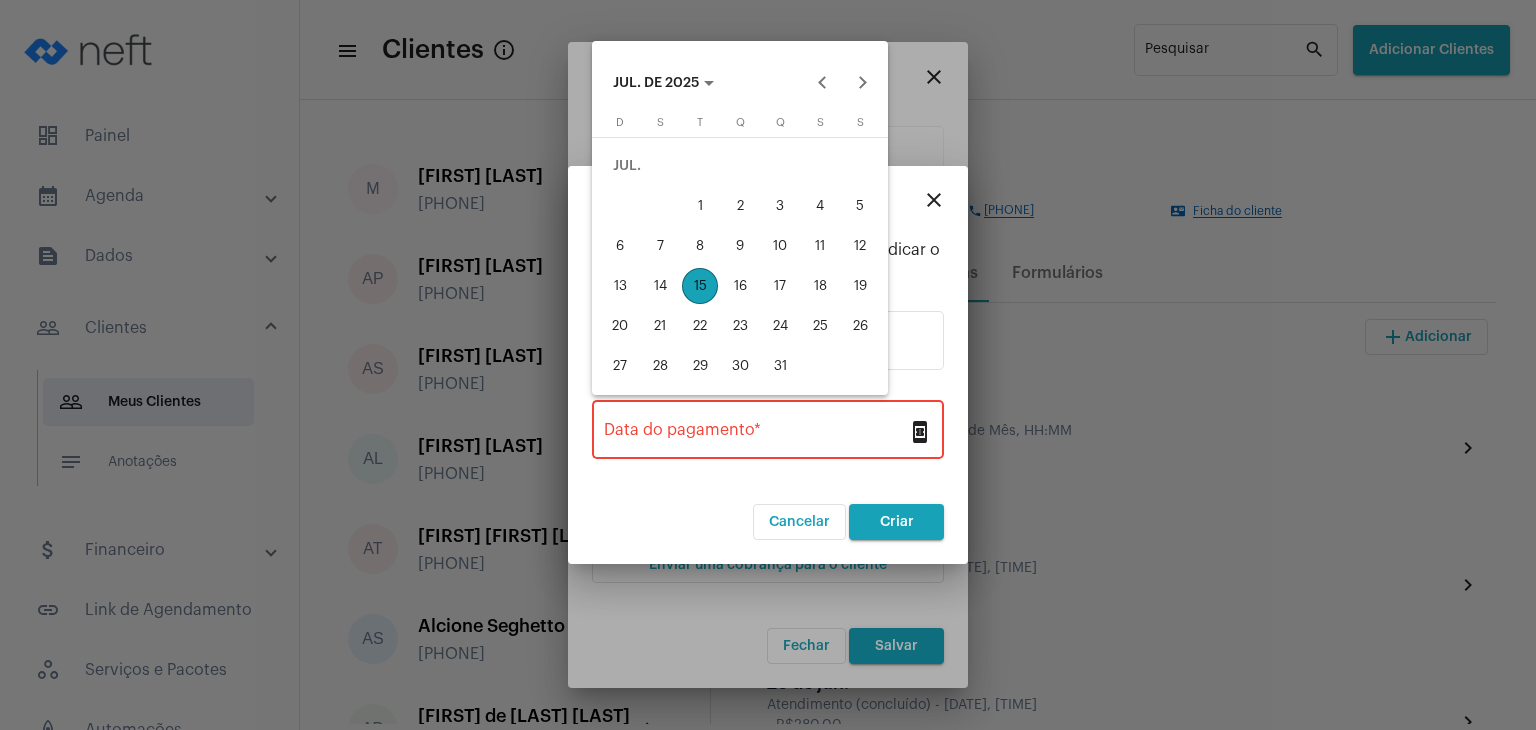 click on "15" at bounding box center [700, 286] 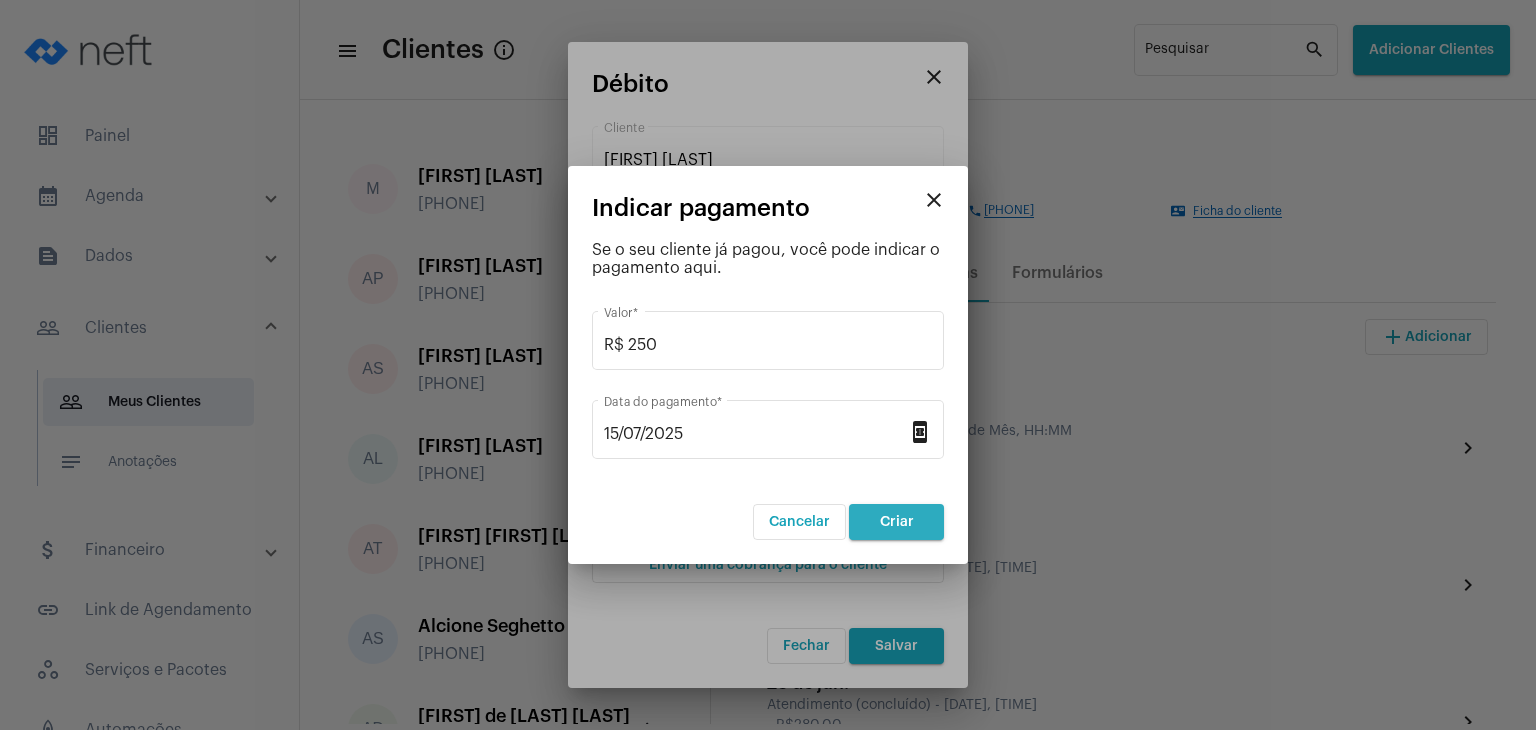click on "Criar" at bounding box center (896, 522) 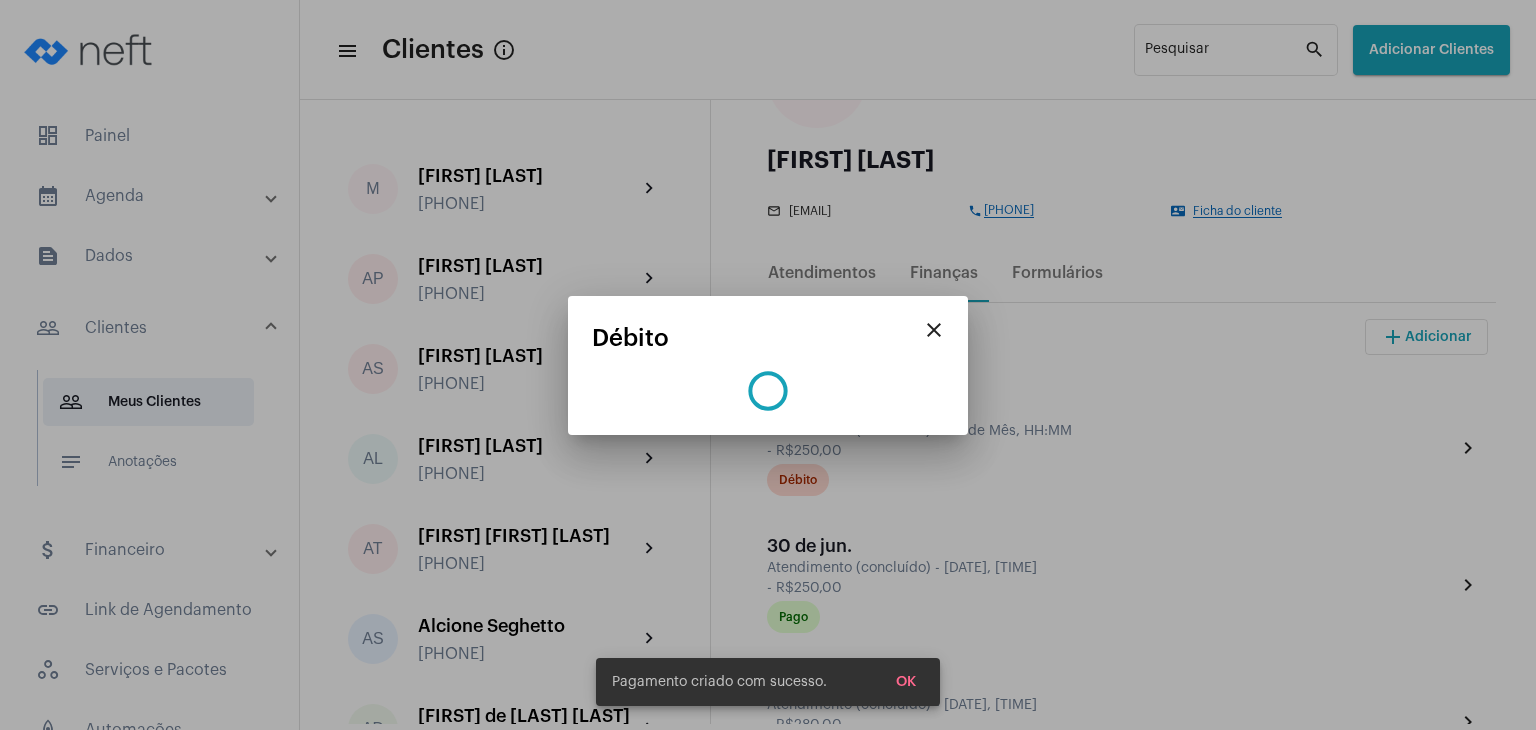 click on "OK" at bounding box center (906, 682) 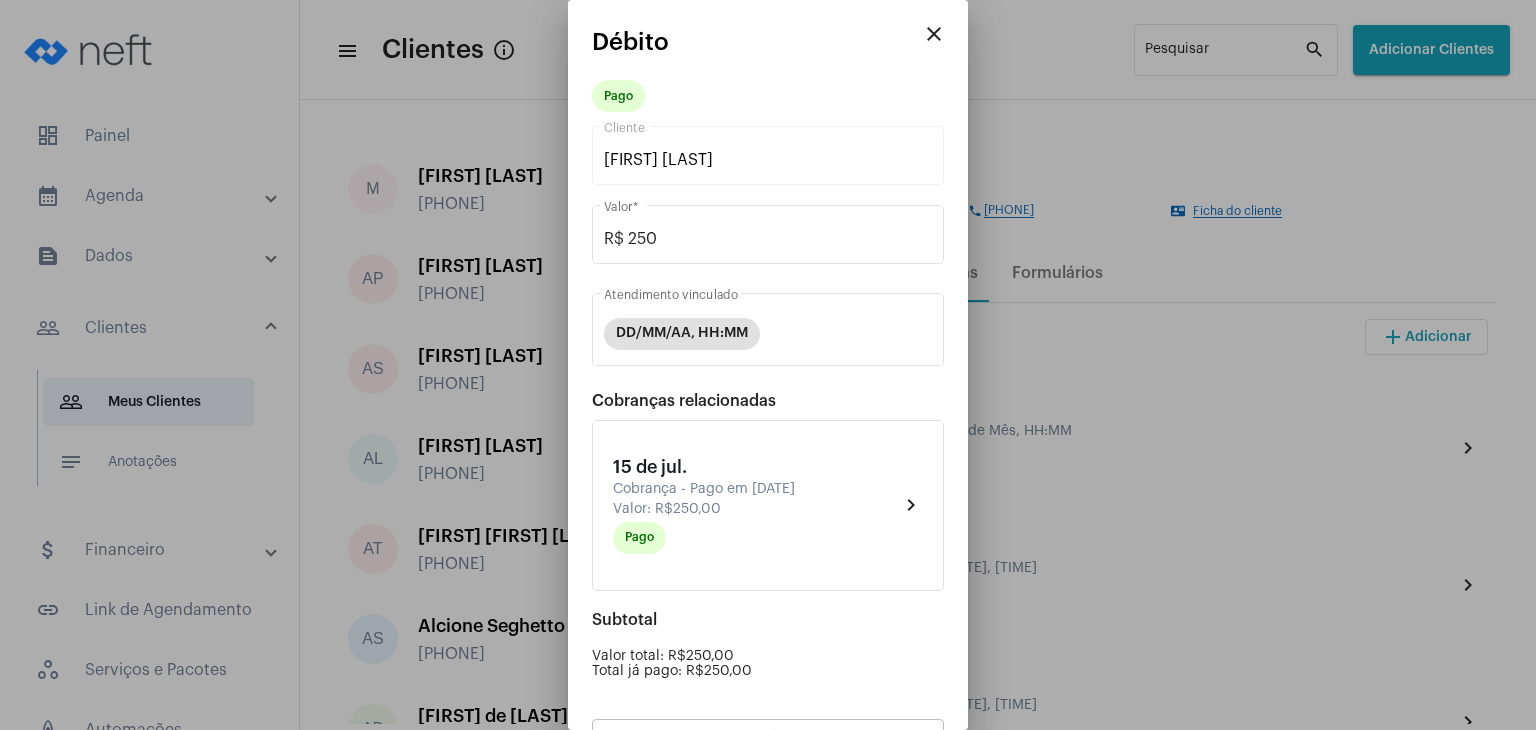 scroll, scrollTop: 174, scrollLeft: 0, axis: vertical 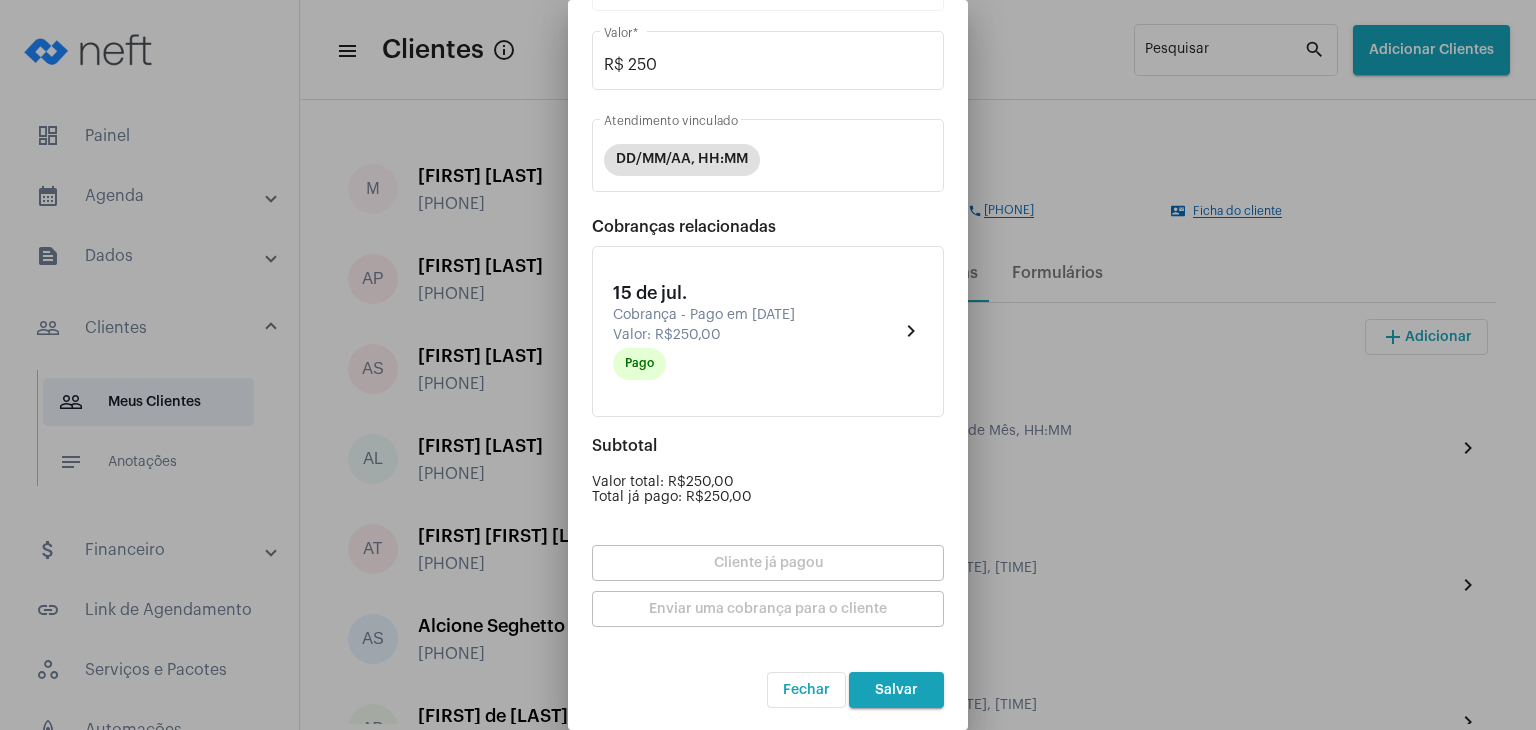 click on "Salvar" at bounding box center (896, 690) 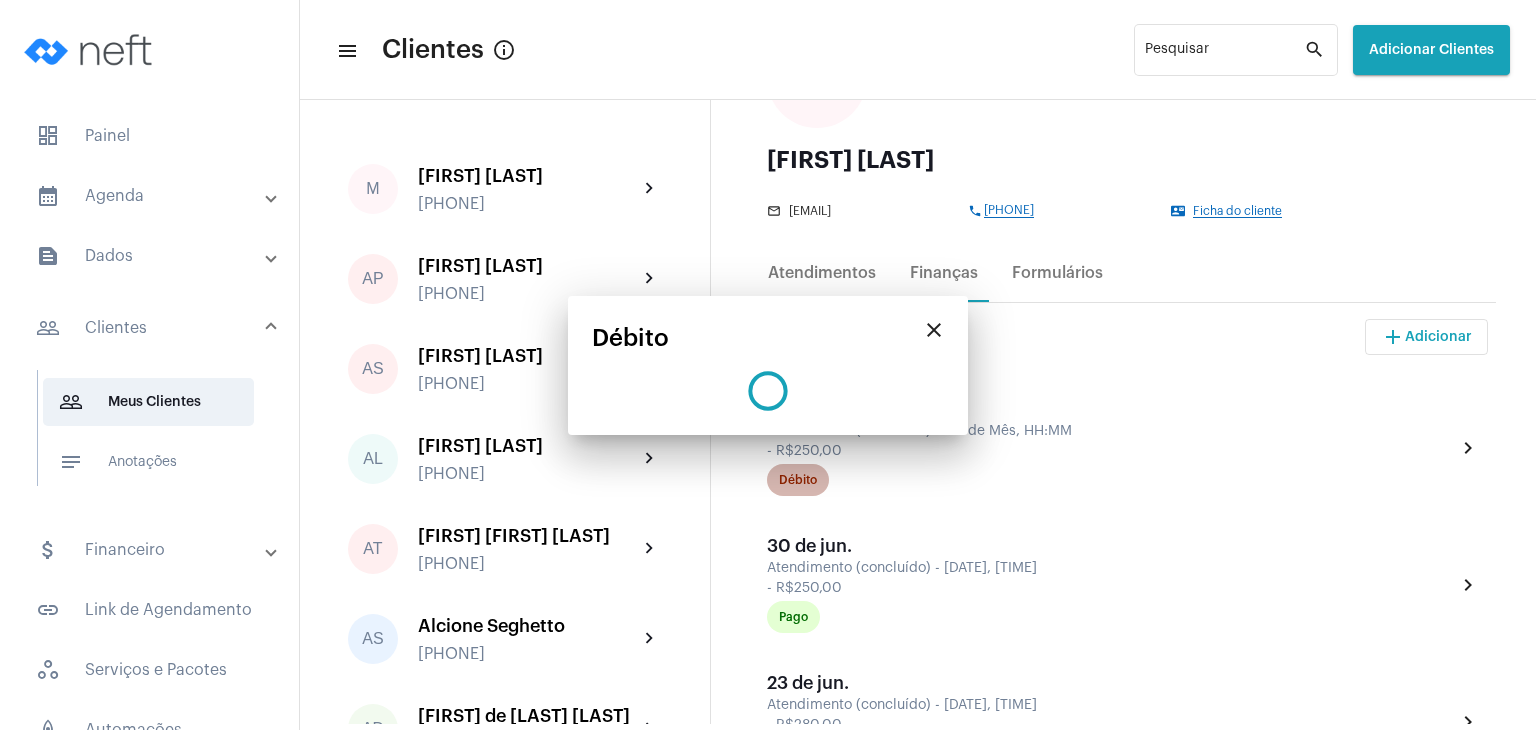 scroll, scrollTop: 0, scrollLeft: 0, axis: both 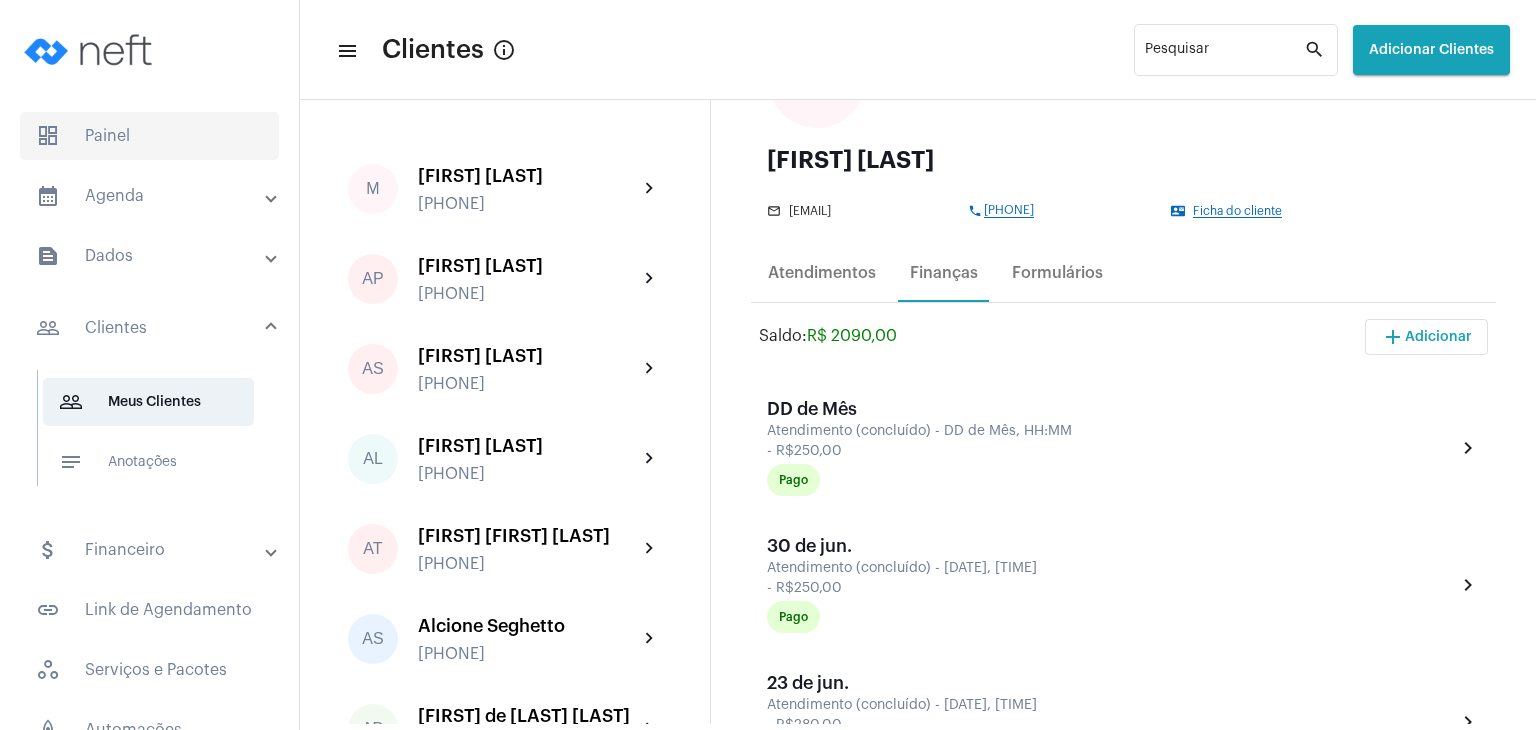 click on "dashboard   Painel" 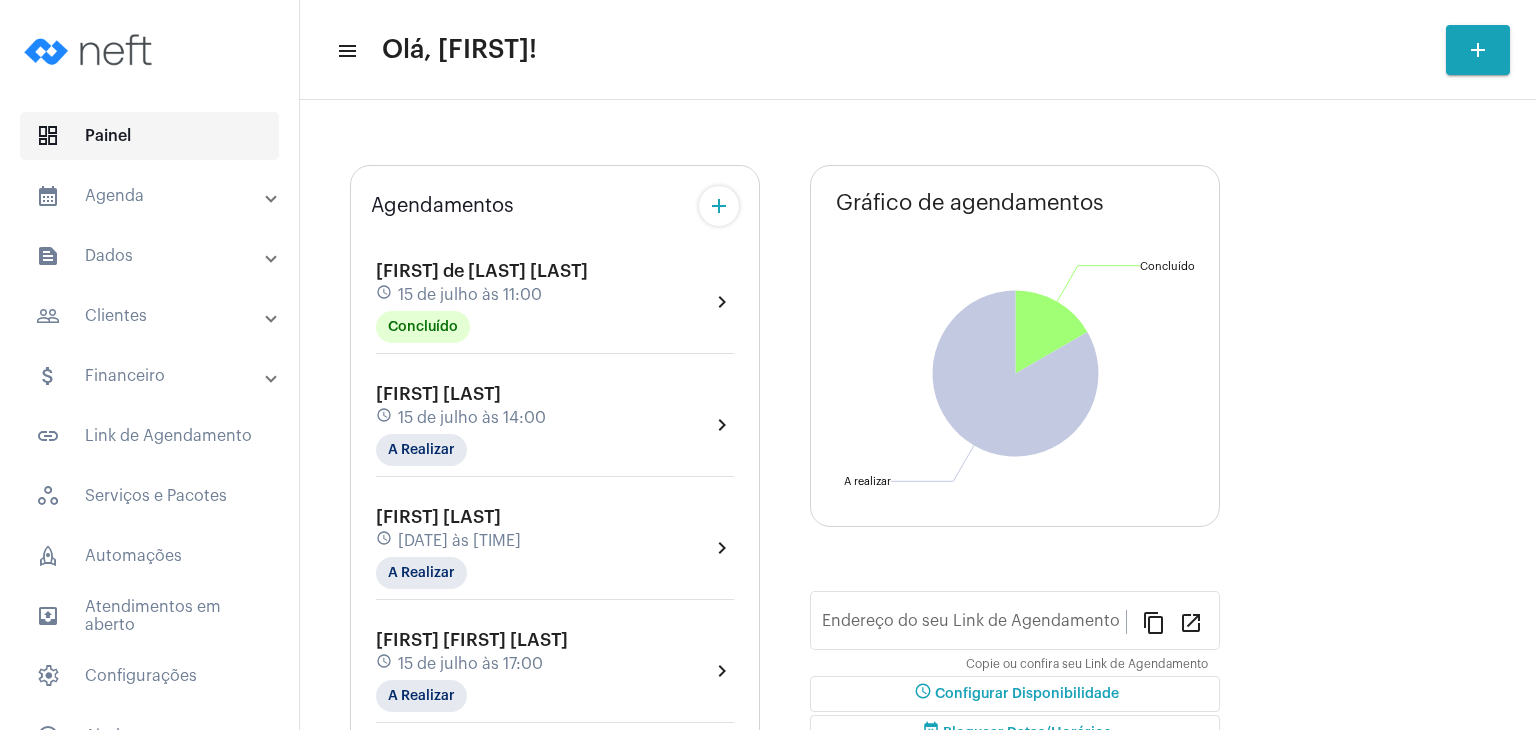 type on "[URL]" 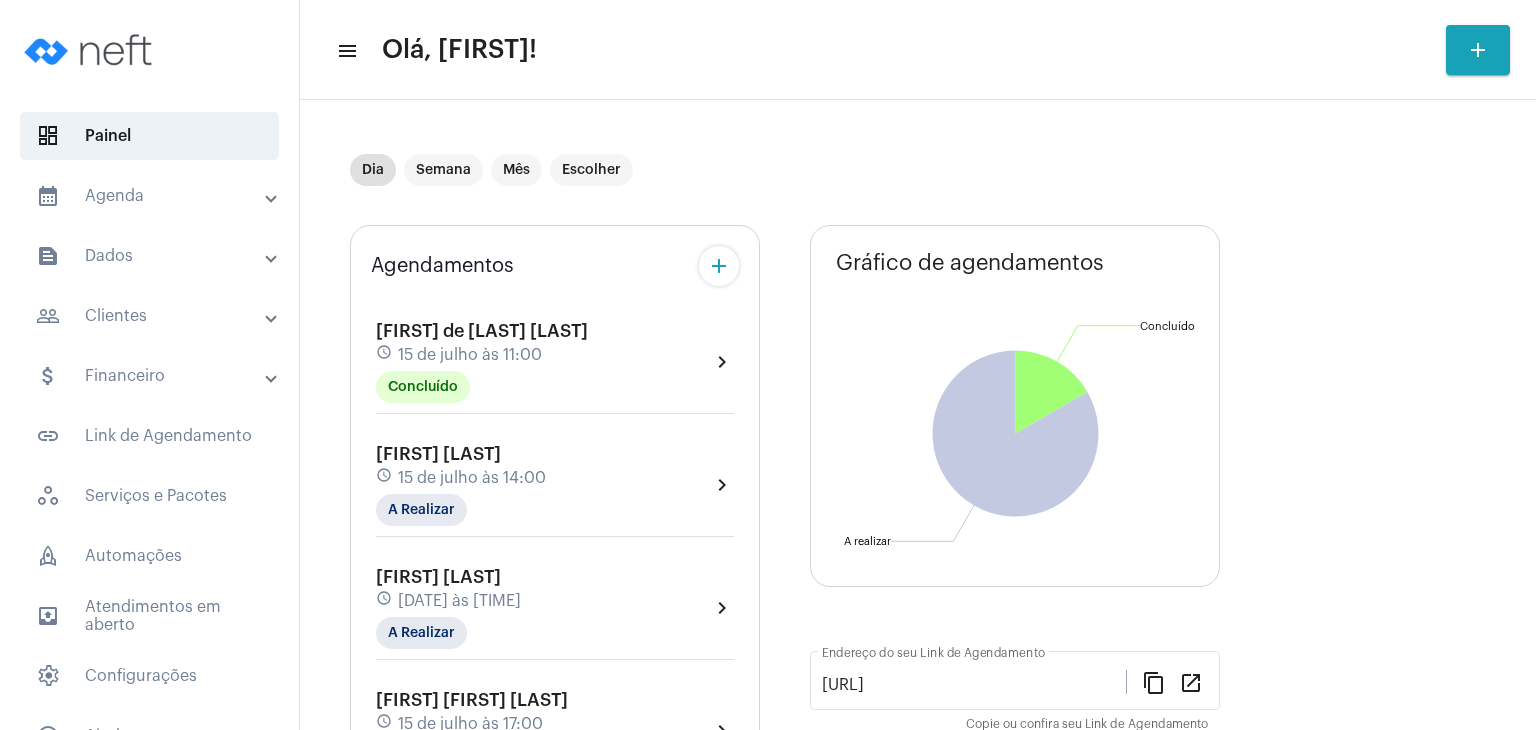 click on "15 de julho às 11:00" 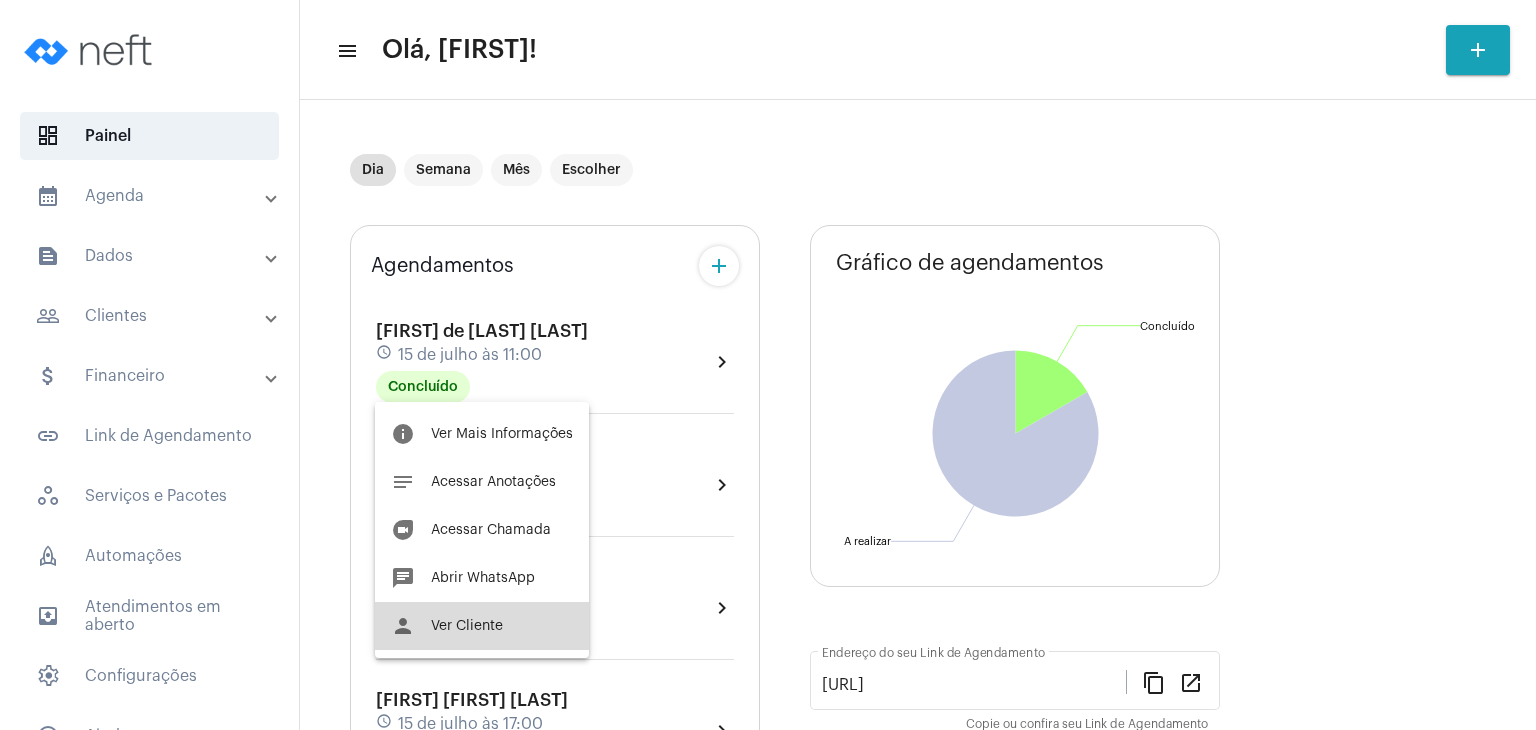 click on "Ver Cliente" at bounding box center (467, 626) 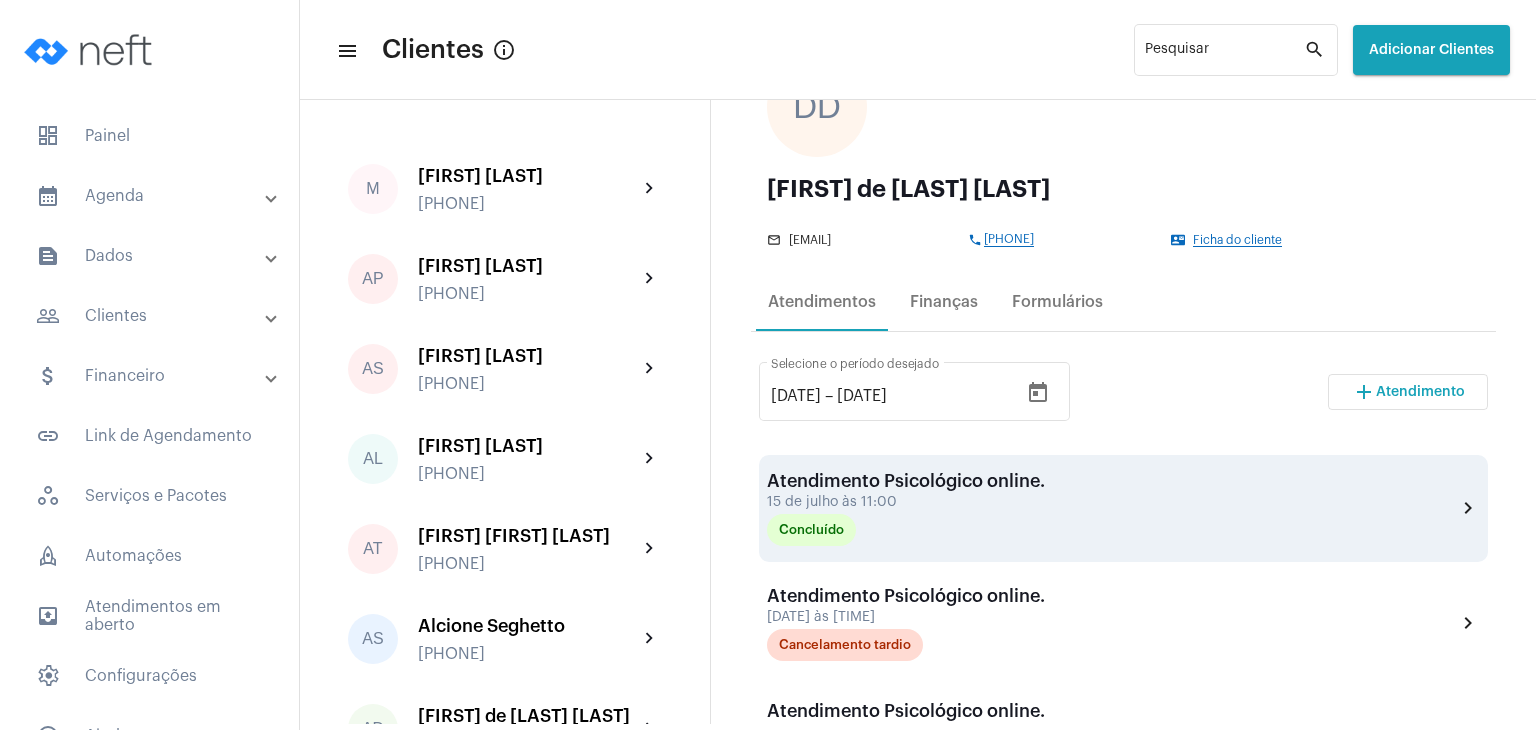 scroll, scrollTop: 100, scrollLeft: 0, axis: vertical 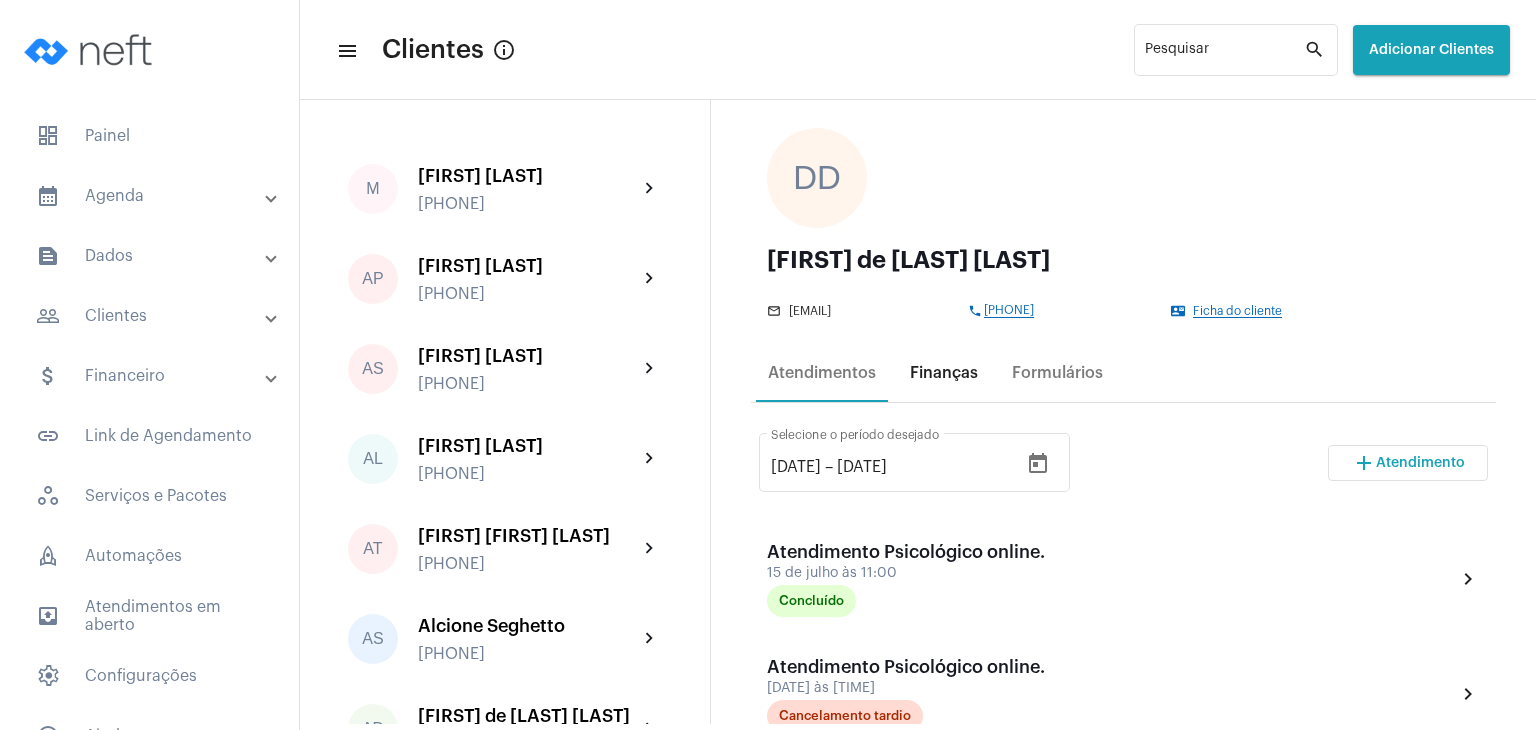 click on "Finanças" at bounding box center (944, 373) 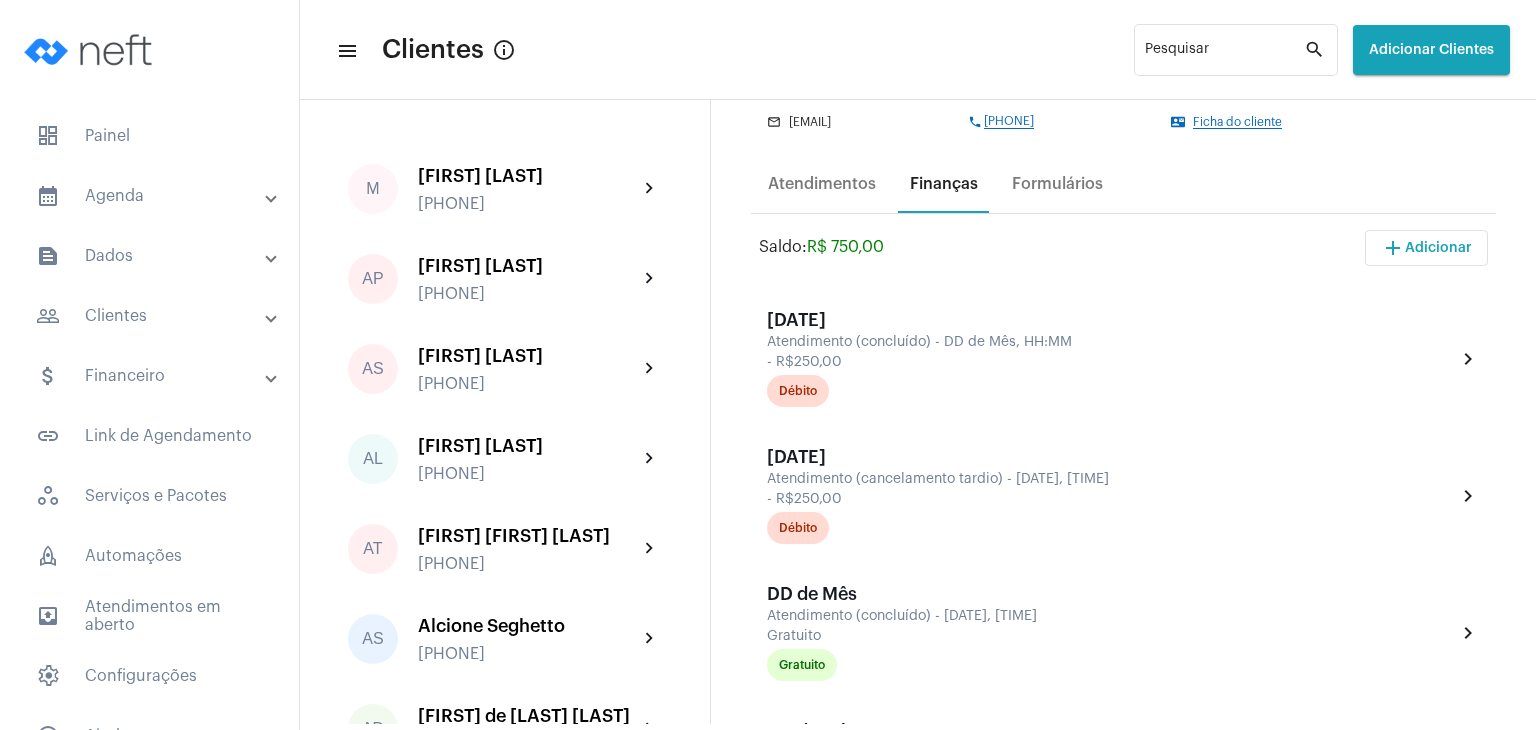 scroll, scrollTop: 300, scrollLeft: 0, axis: vertical 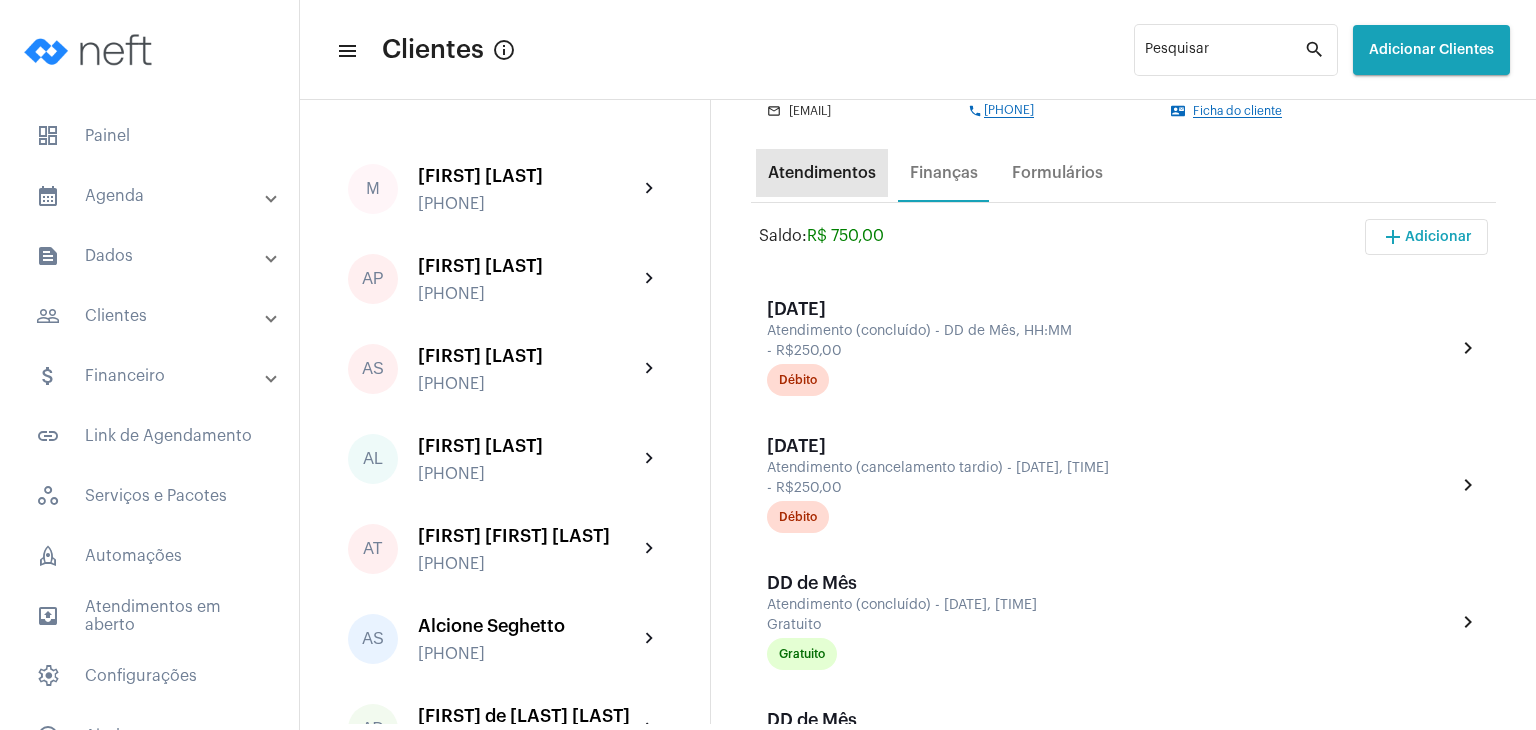 click on "Atendimentos" at bounding box center (822, 173) 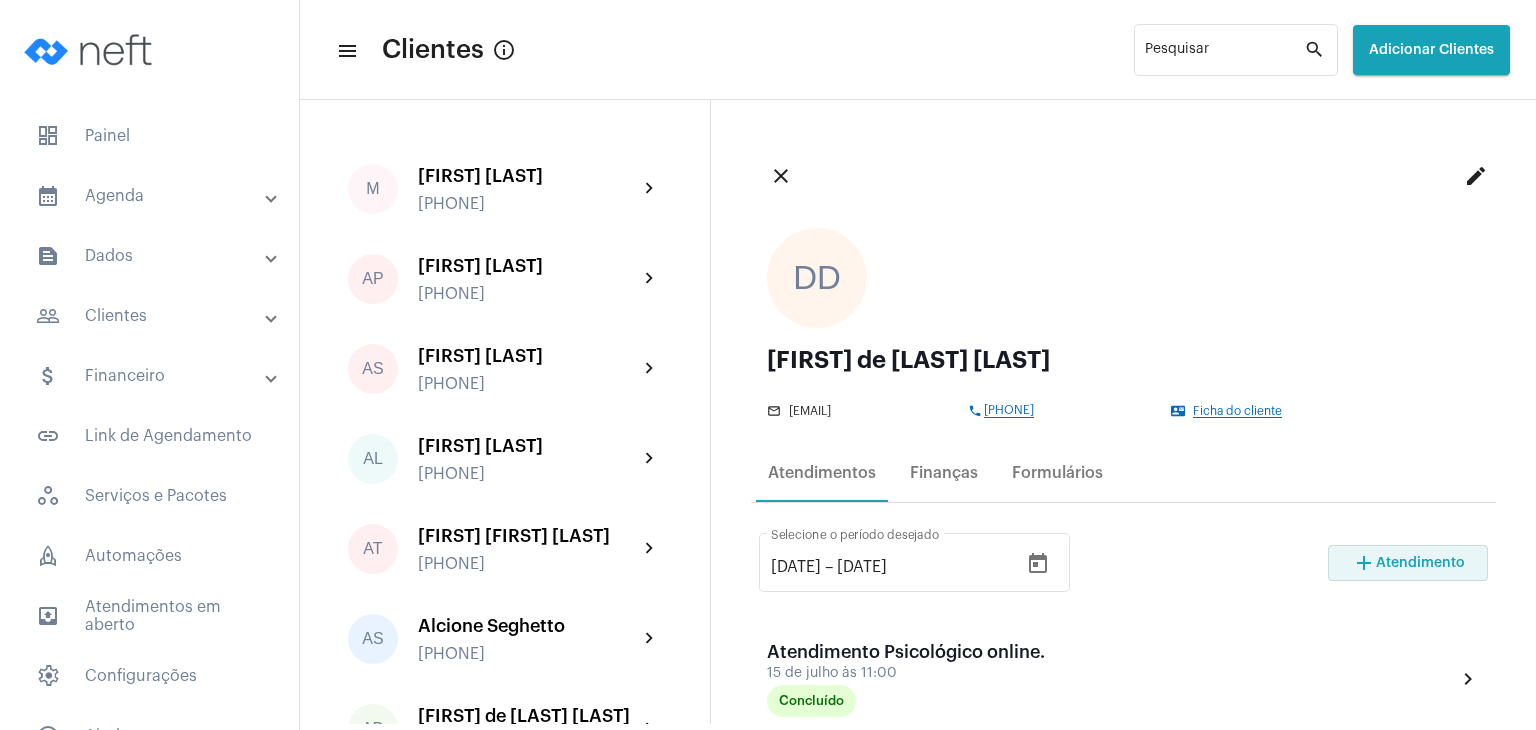 click on "Atendimento" at bounding box center [1420, 563] 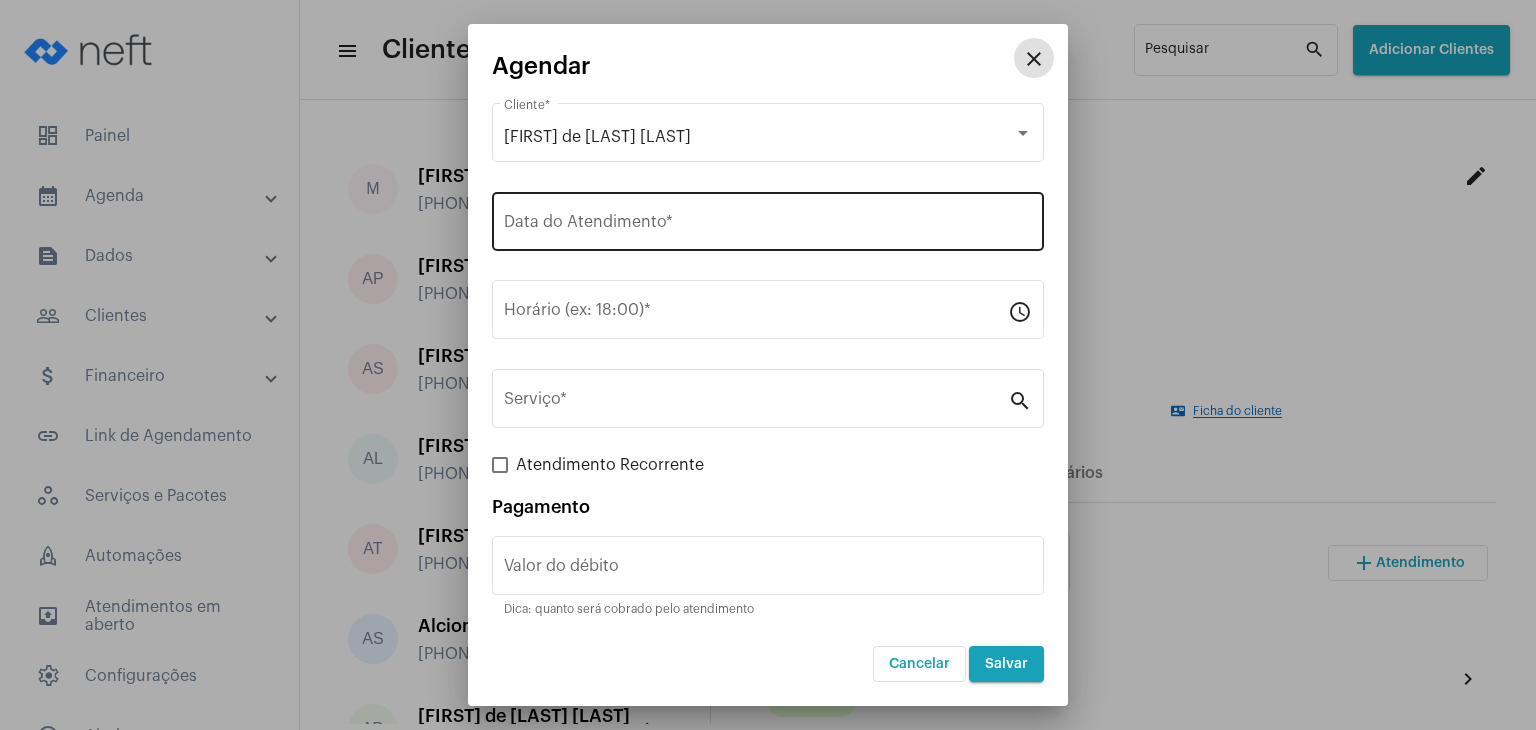 click on "Data do Atendimento  *" at bounding box center [768, 226] 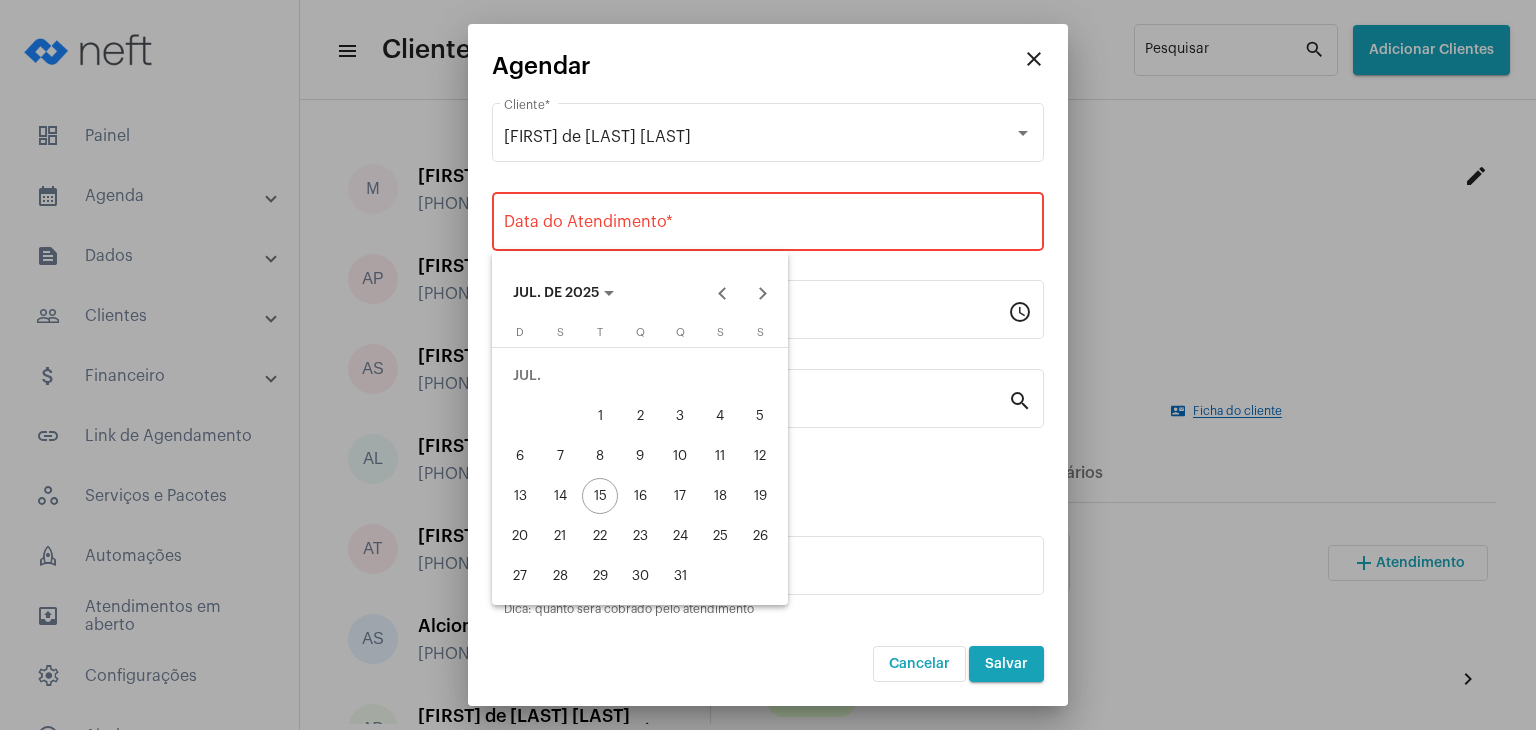 click on "31" at bounding box center [680, 576] 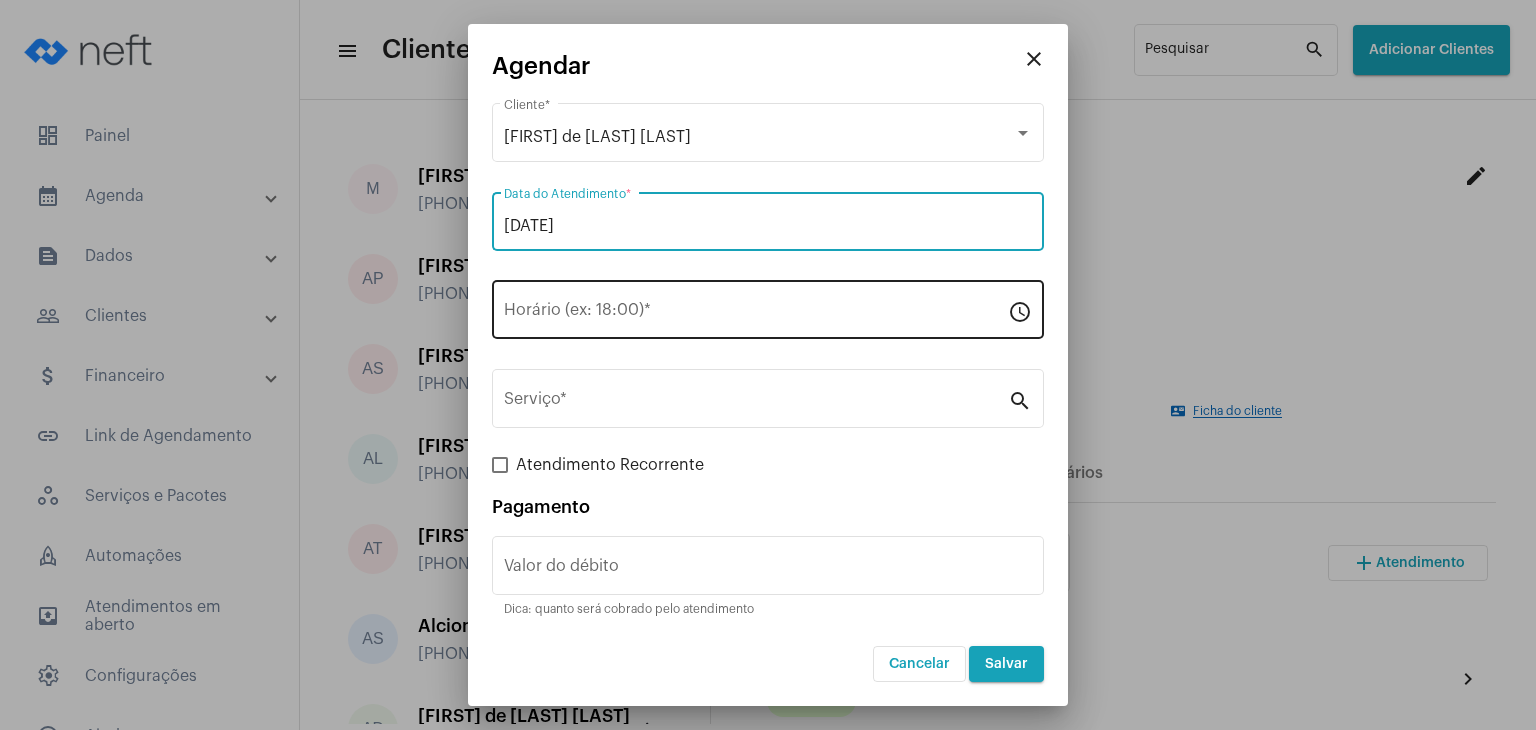 click on "Horário (ex: 18:00)  *" at bounding box center (756, 307) 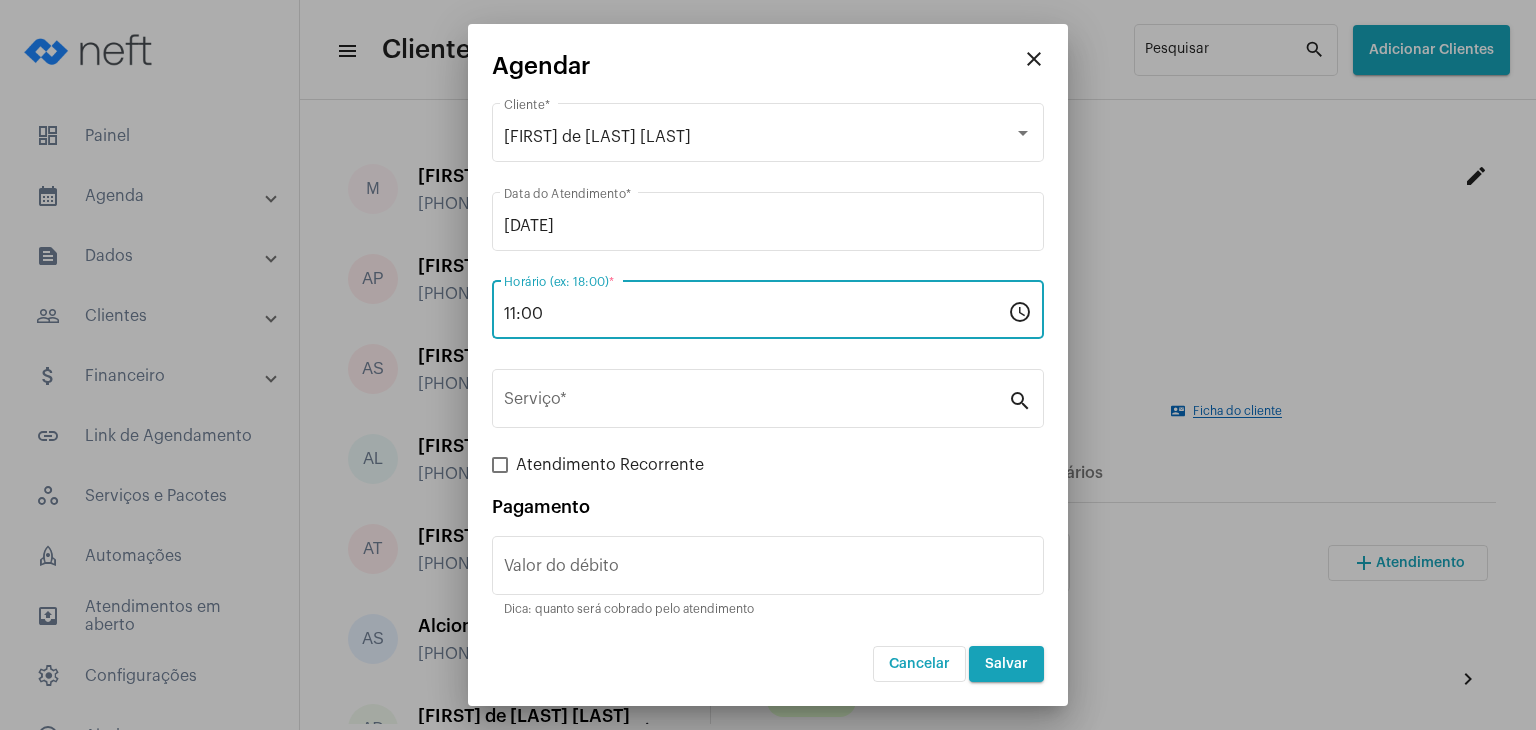 type on "11:00" 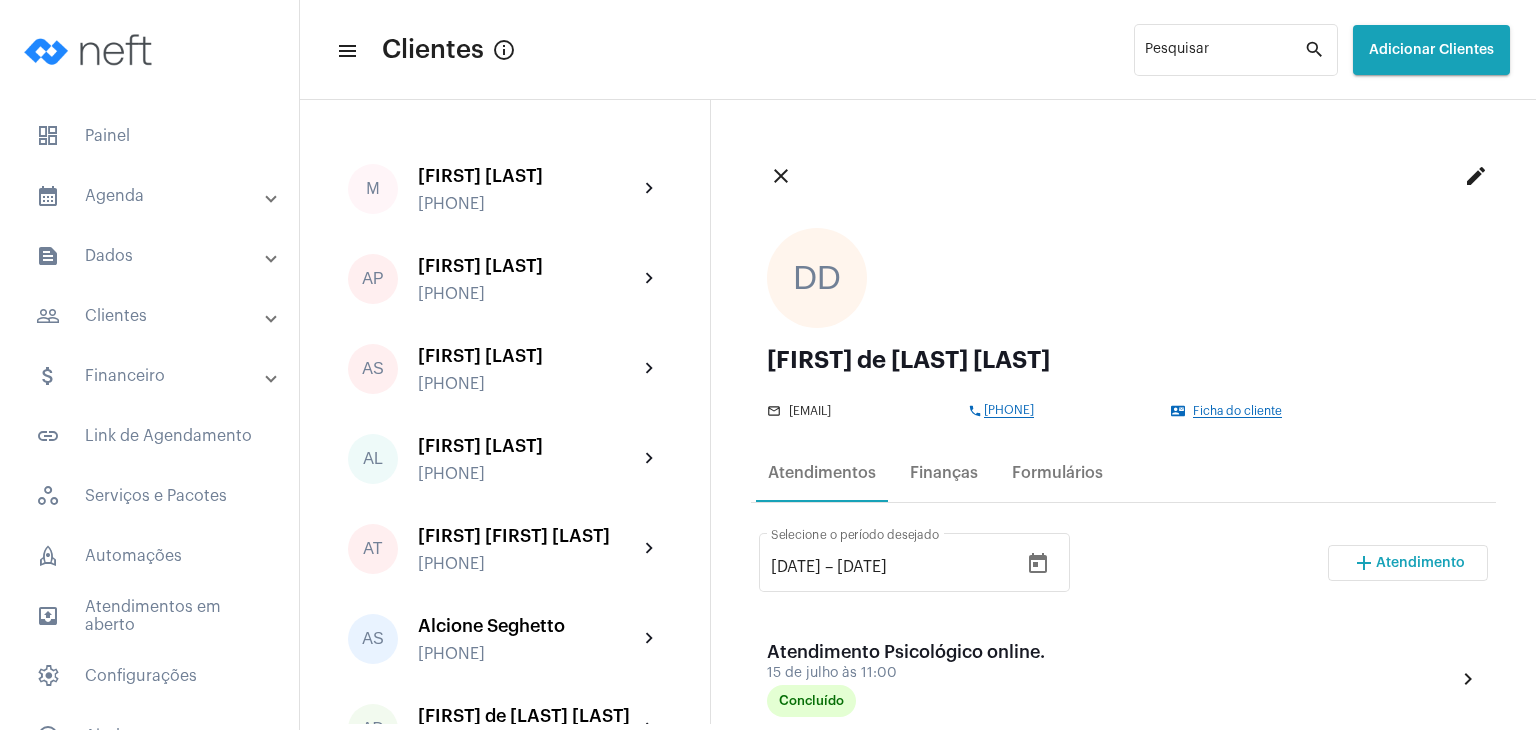 click on "Atendimento" at bounding box center [1420, 563] 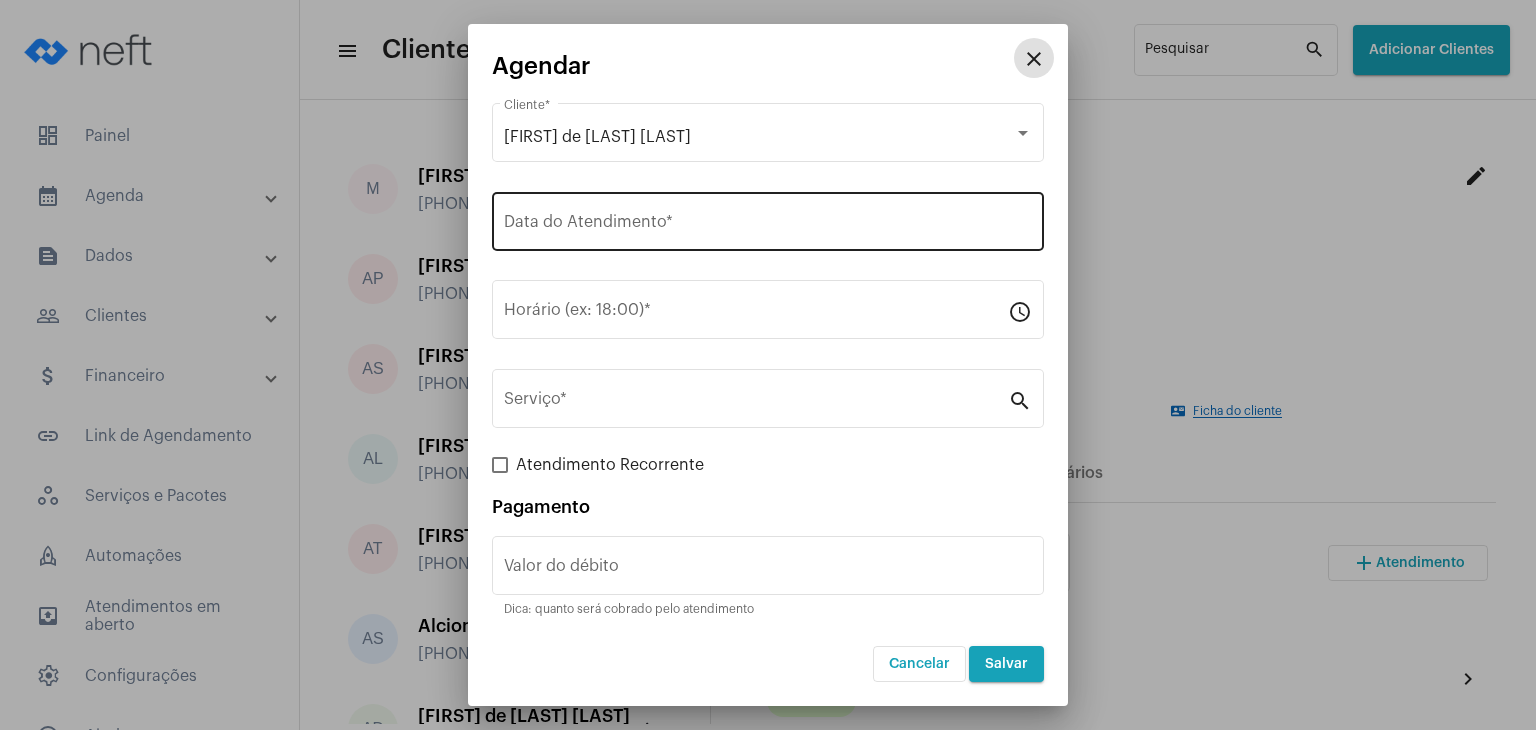click on "Data do Atendimento  *" at bounding box center (768, 219) 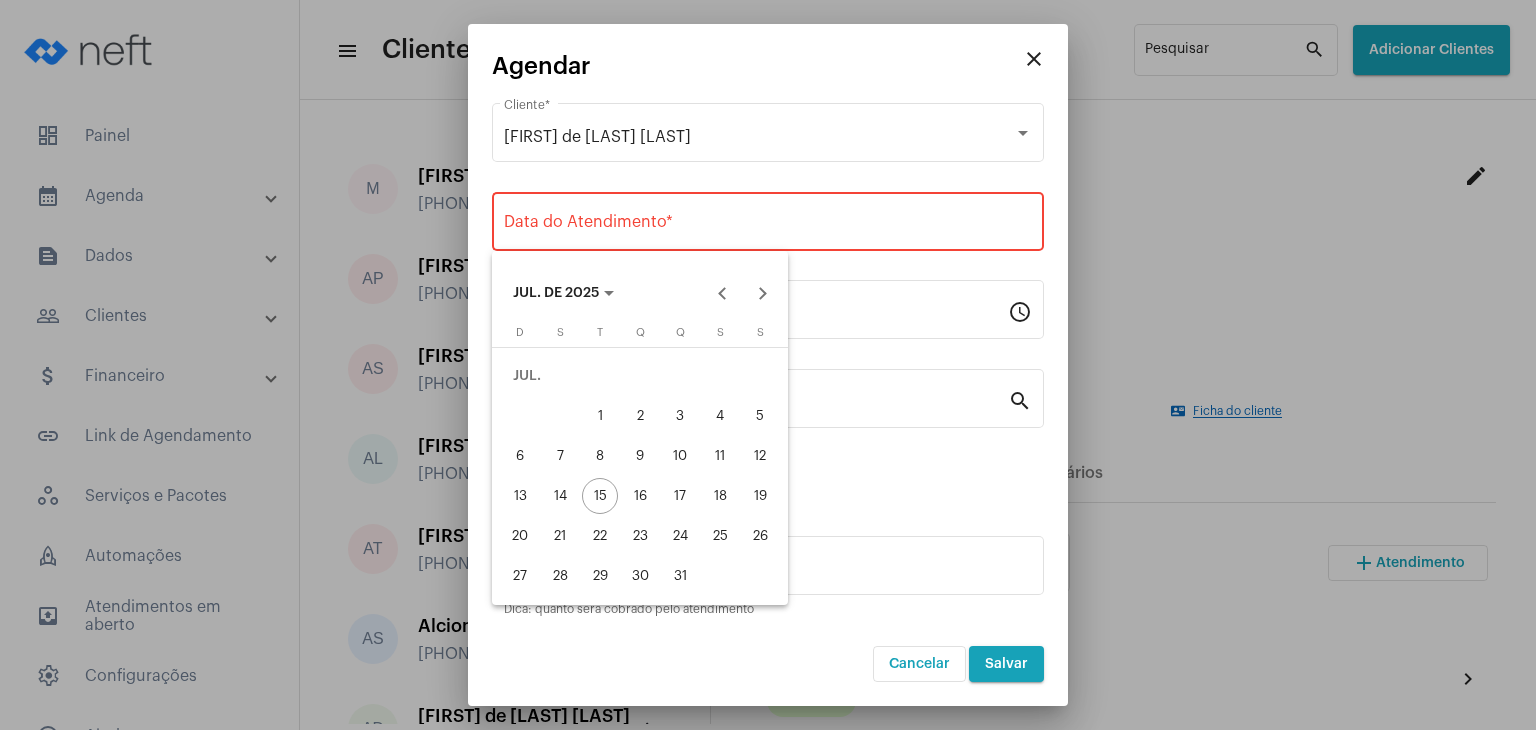 click on "31" at bounding box center [680, 576] 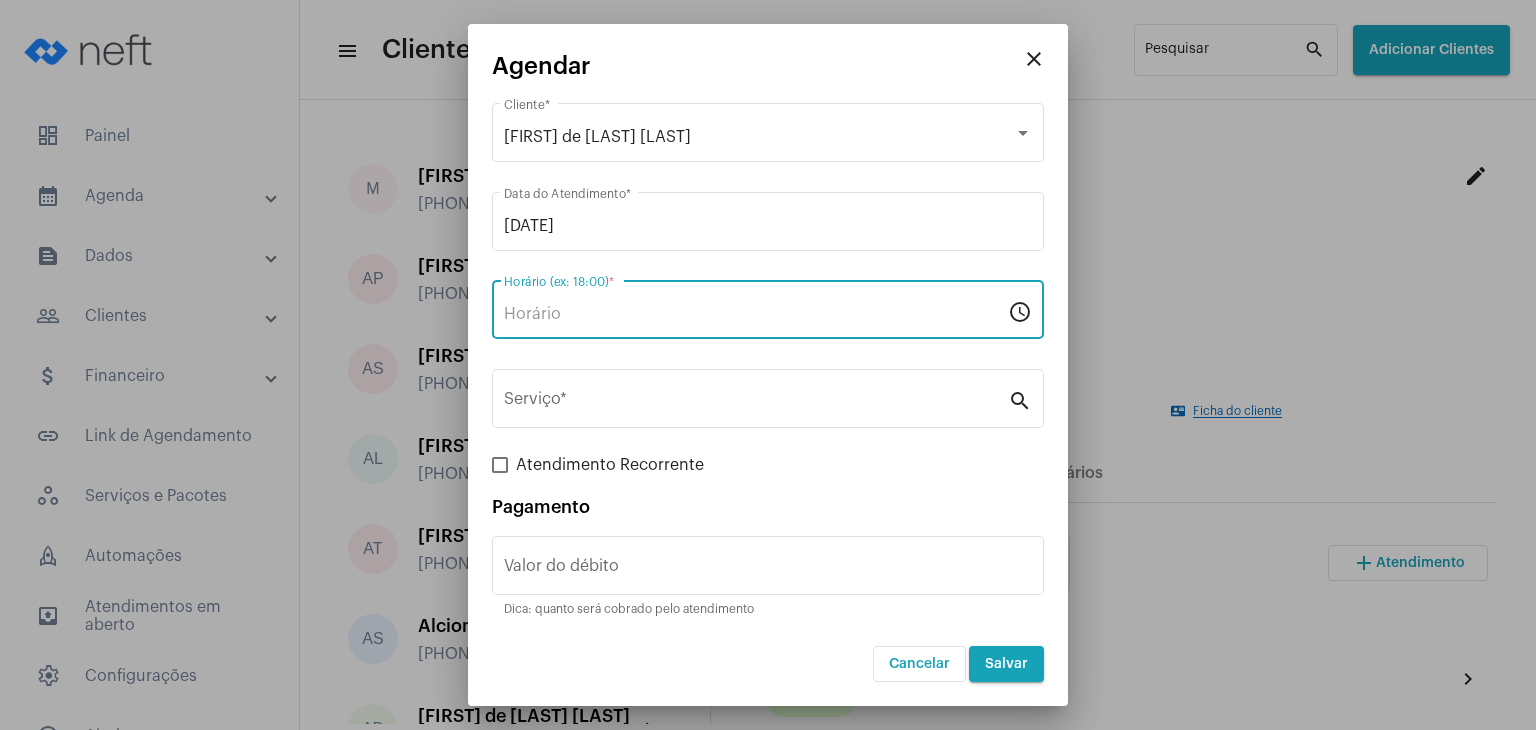 click on "Horário (ex: 18:00)  *" at bounding box center [756, 314] 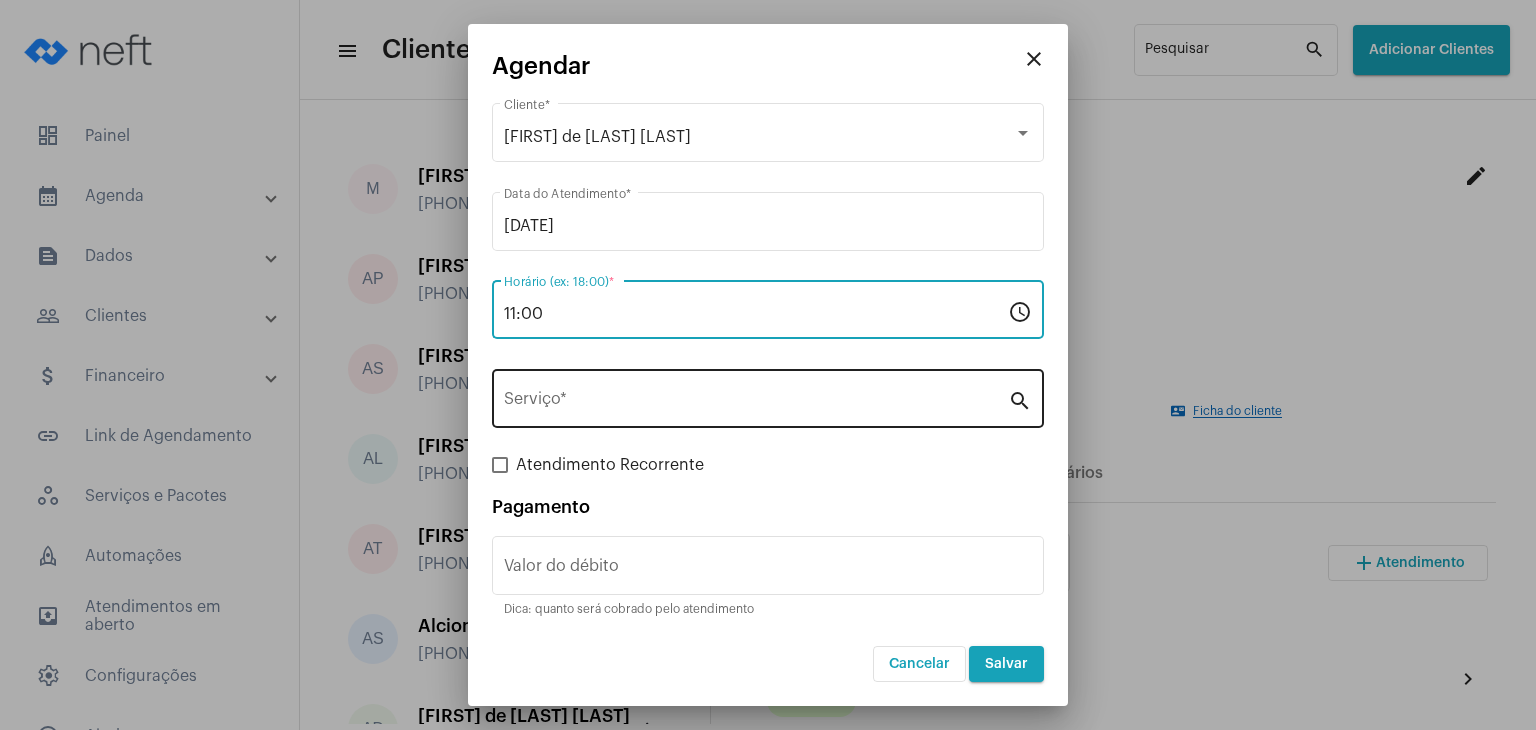 type on "11:00" 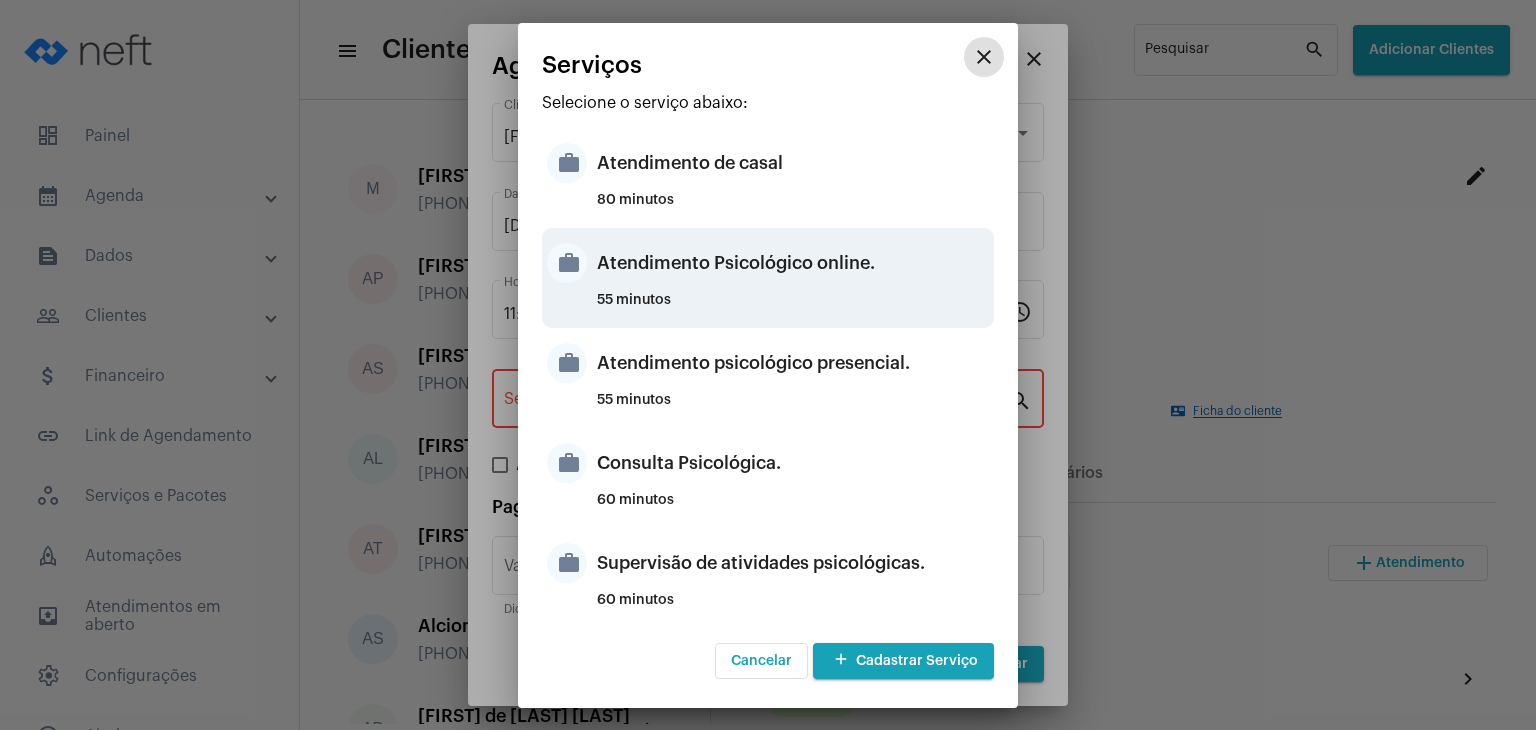 click on "Atendimento Psicológico online." at bounding box center (793, 263) 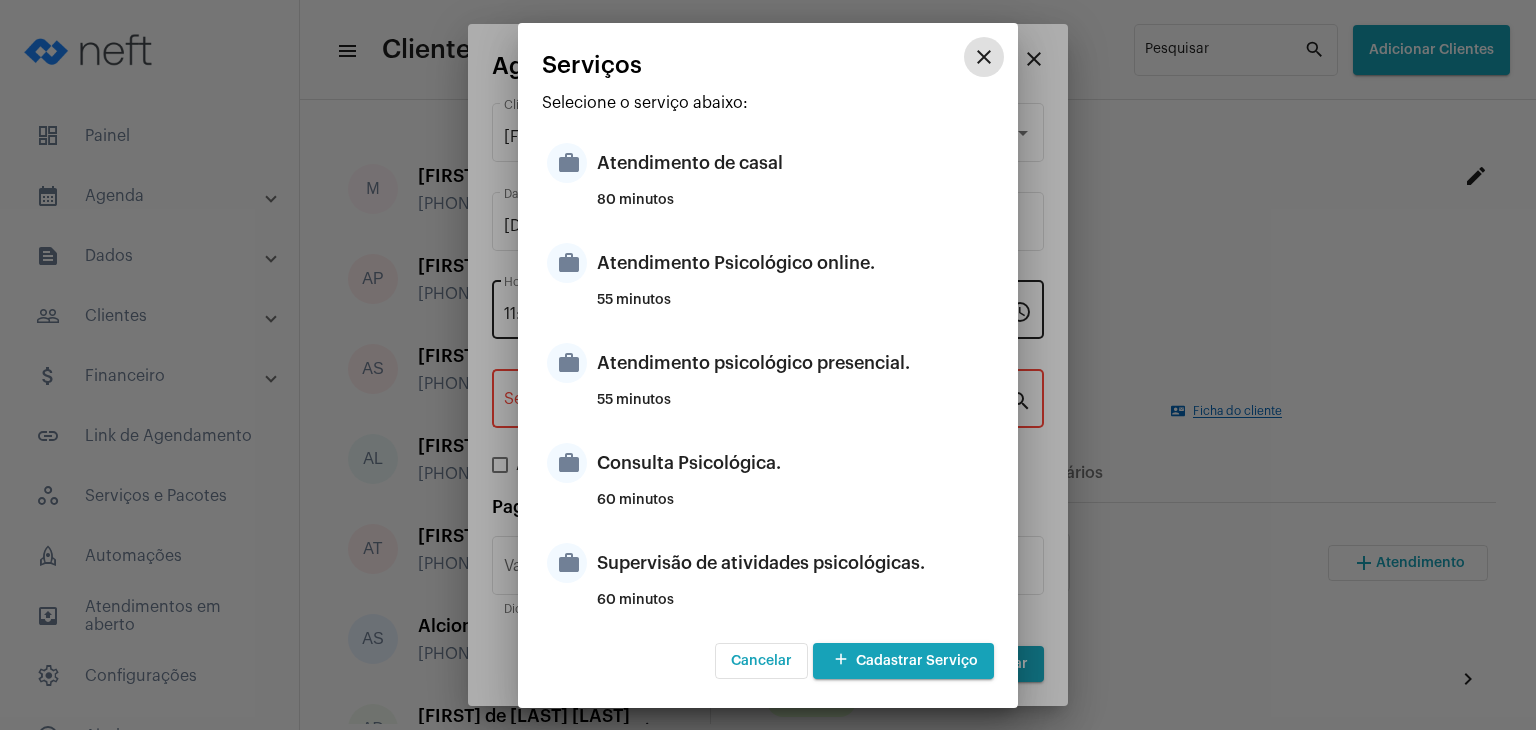 type on "Atendimento Psicológico online." 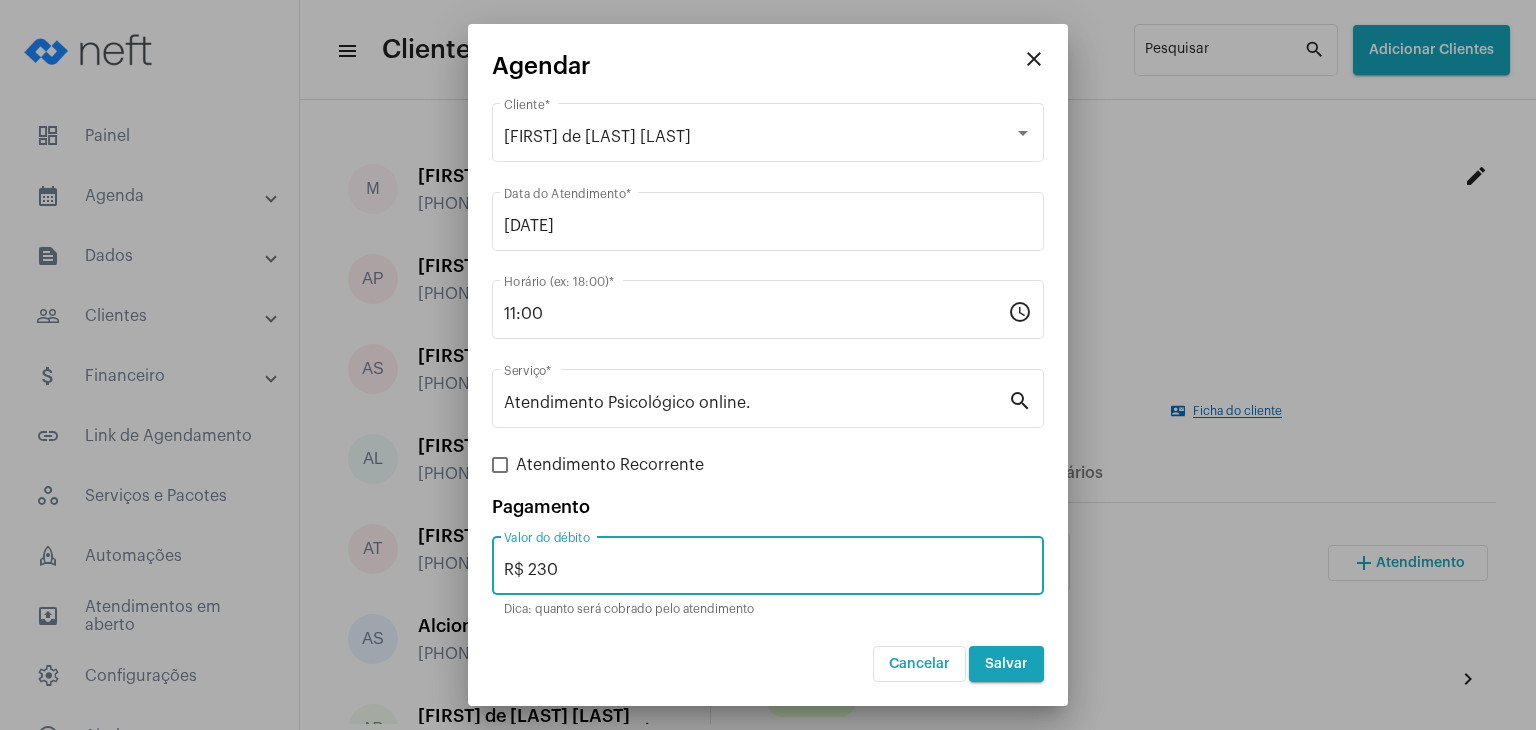 click on "R$ 230" at bounding box center [768, 570] 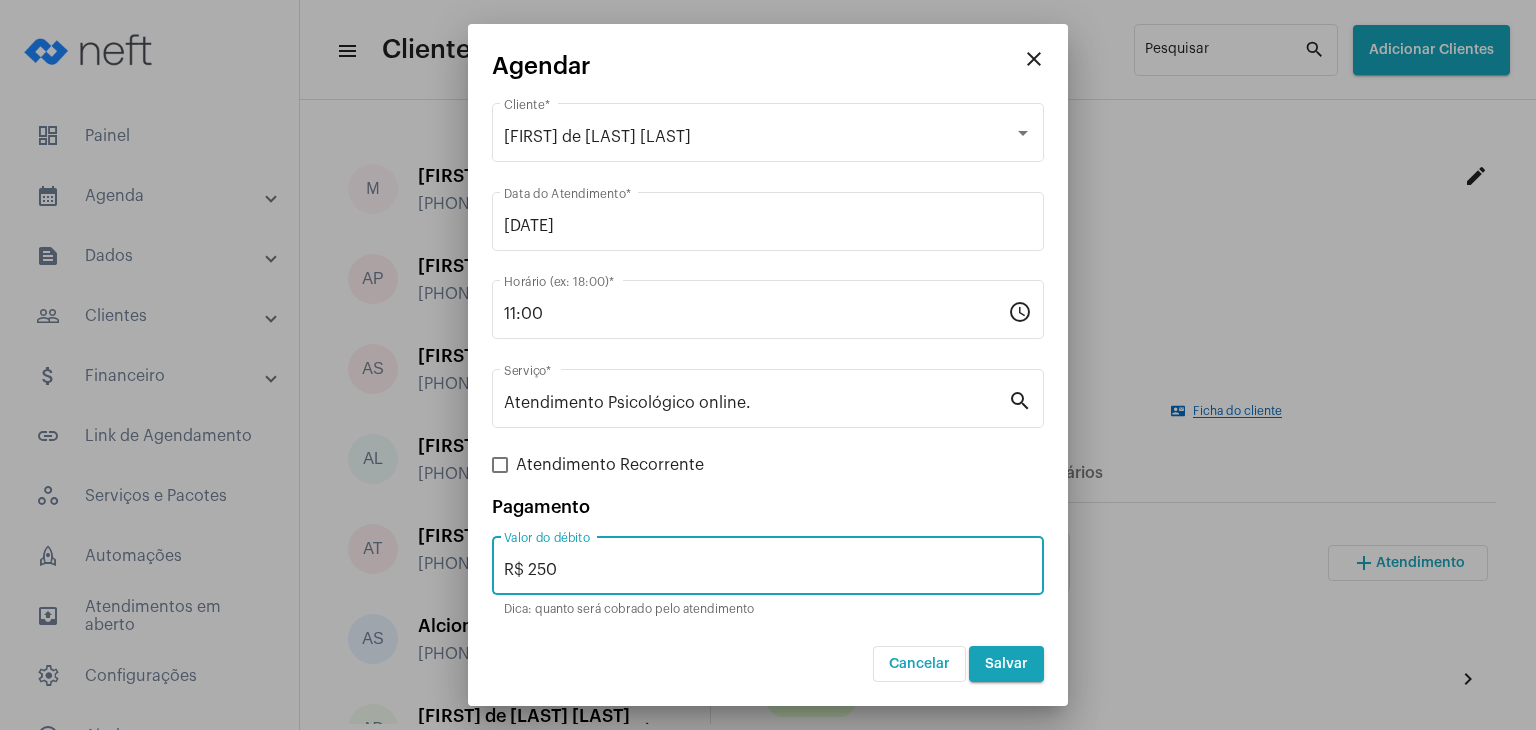 type on "R$ 250" 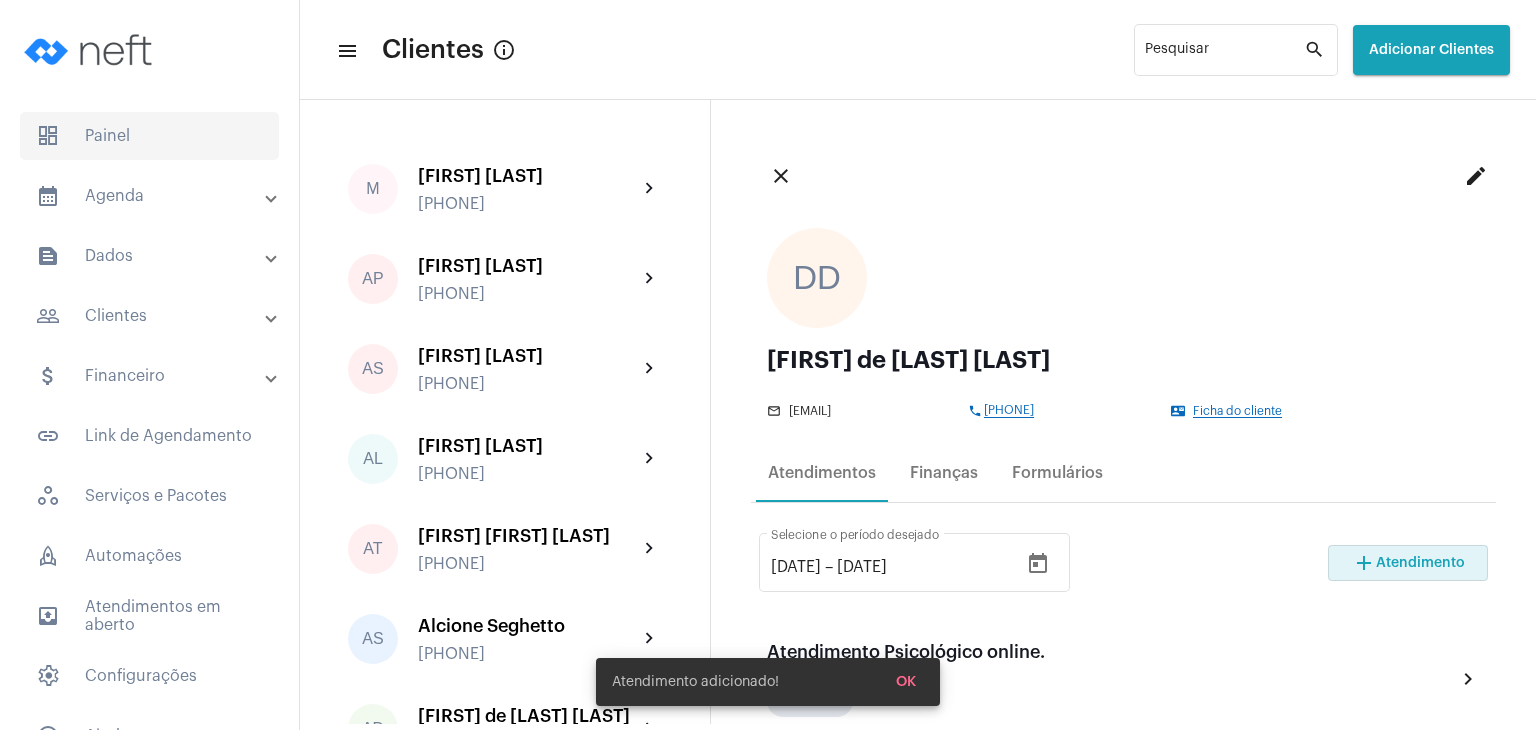 click on "dashboard   Painel" 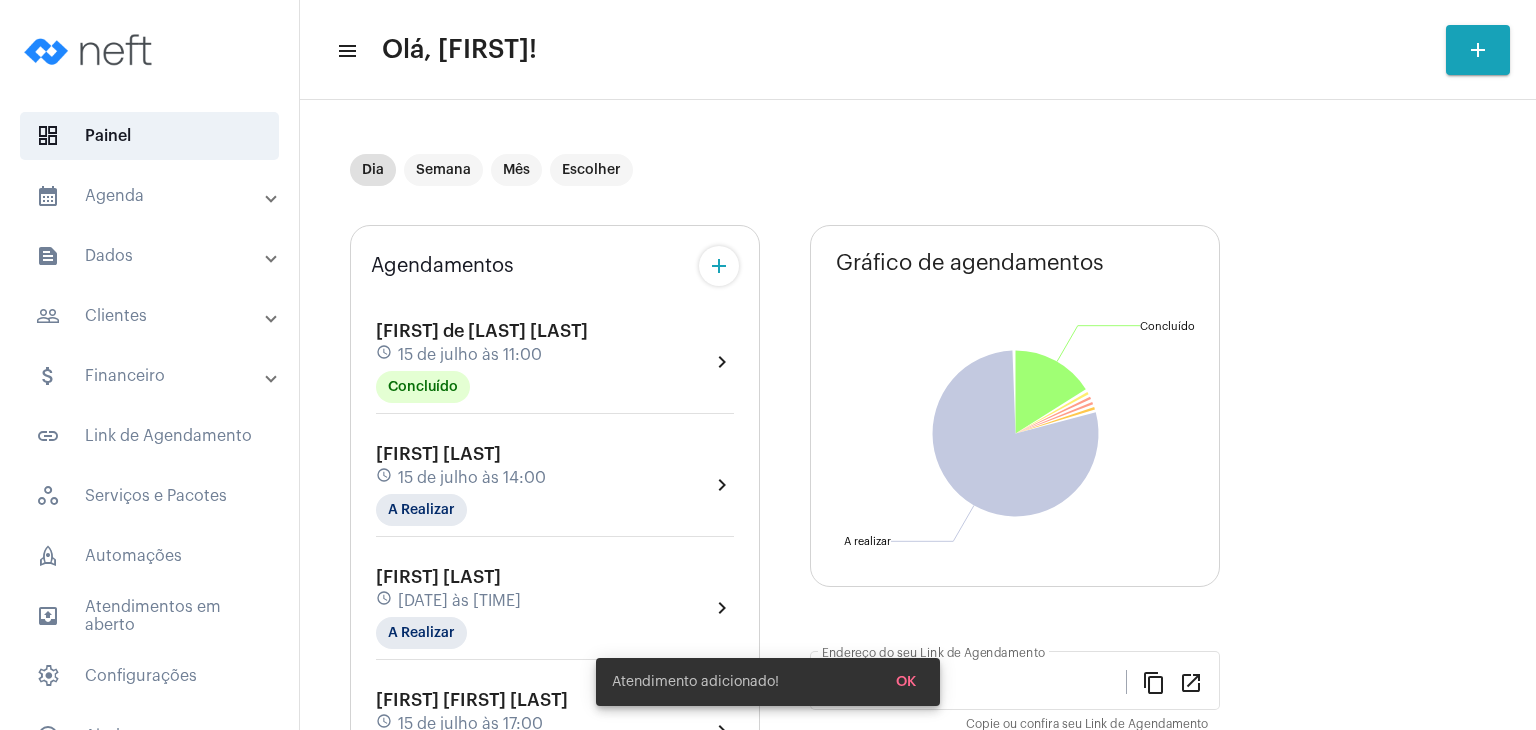 type on "[URL]" 